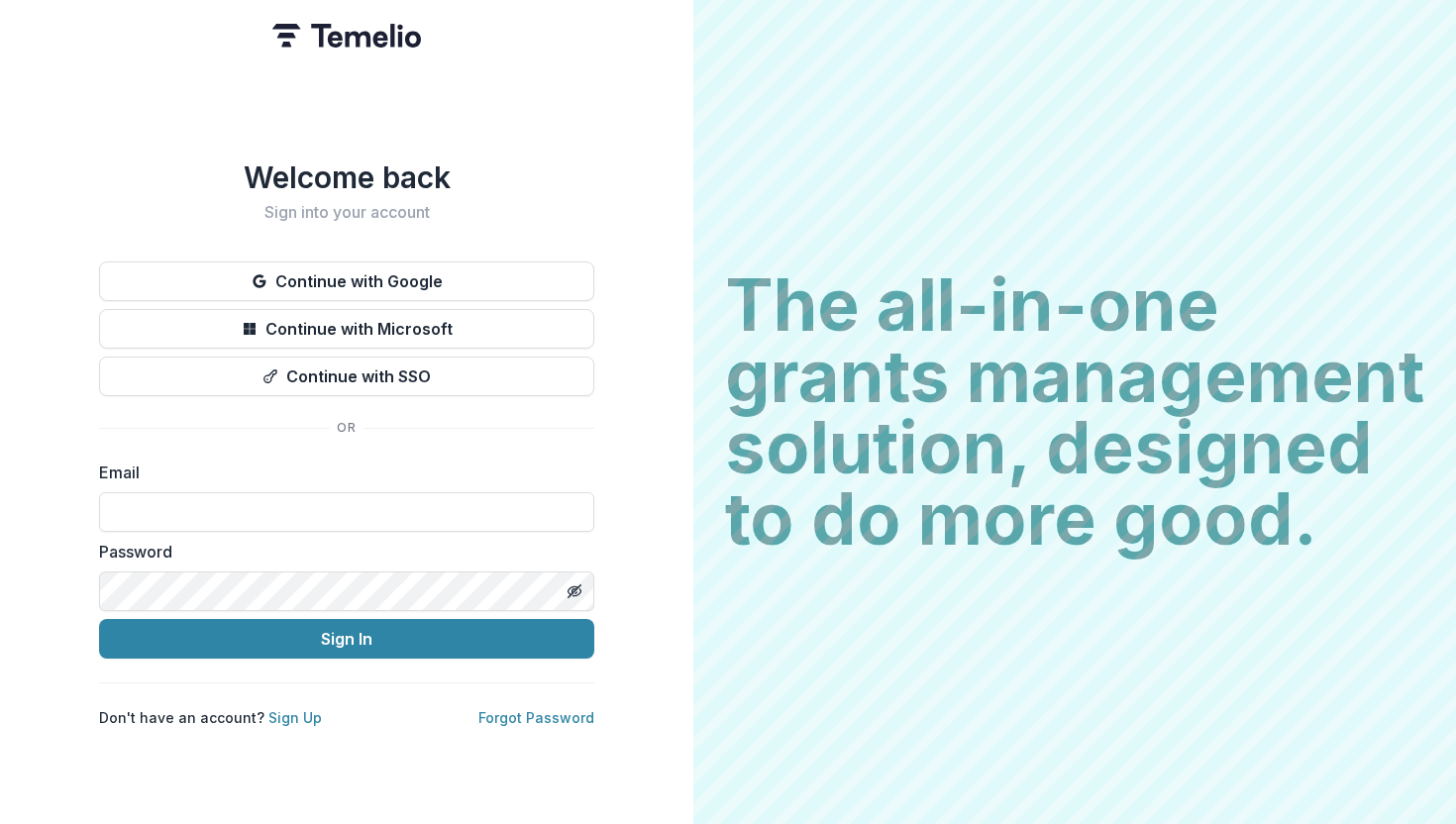 scroll, scrollTop: 0, scrollLeft: 0, axis: both 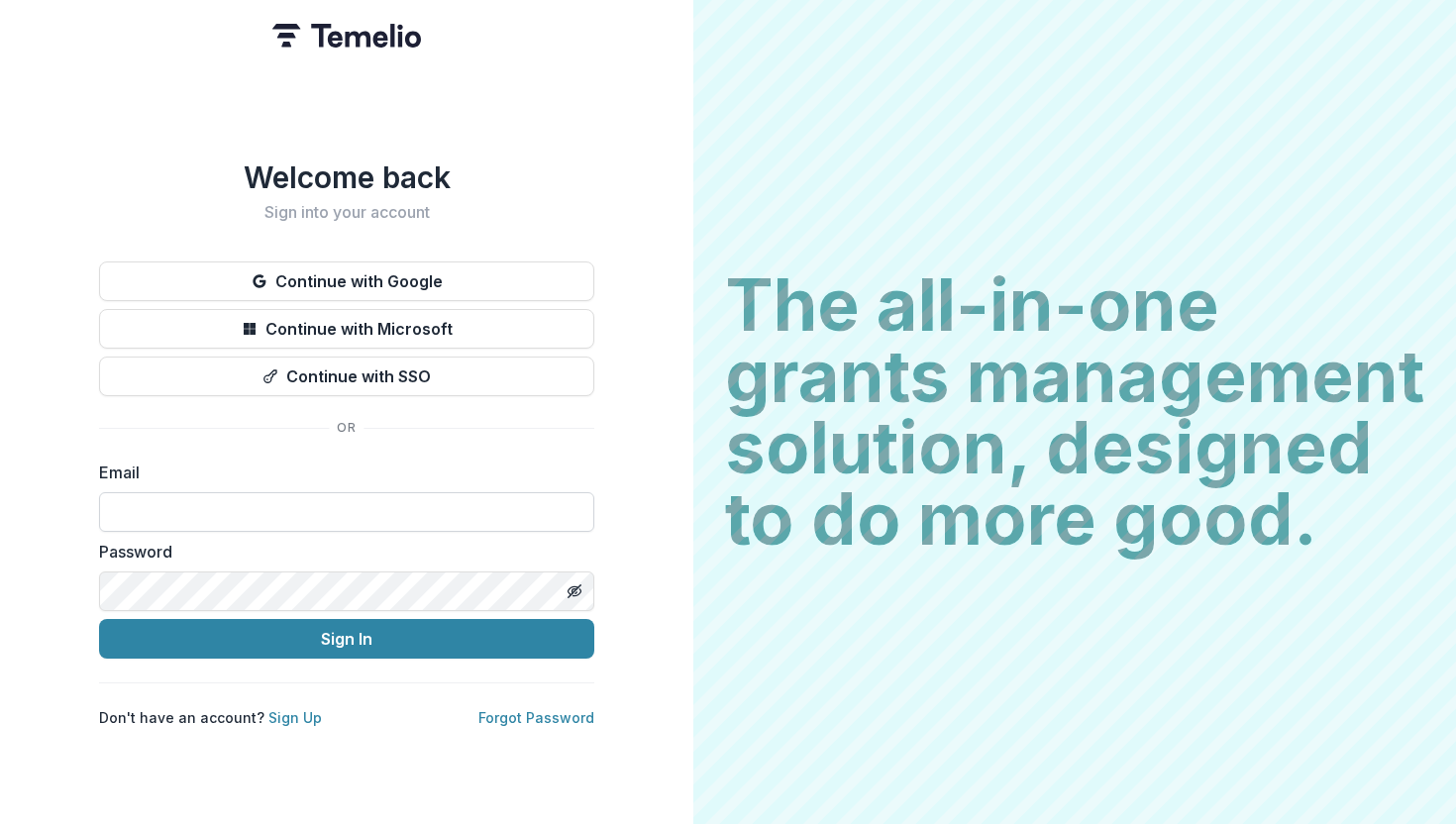 type on "**********" 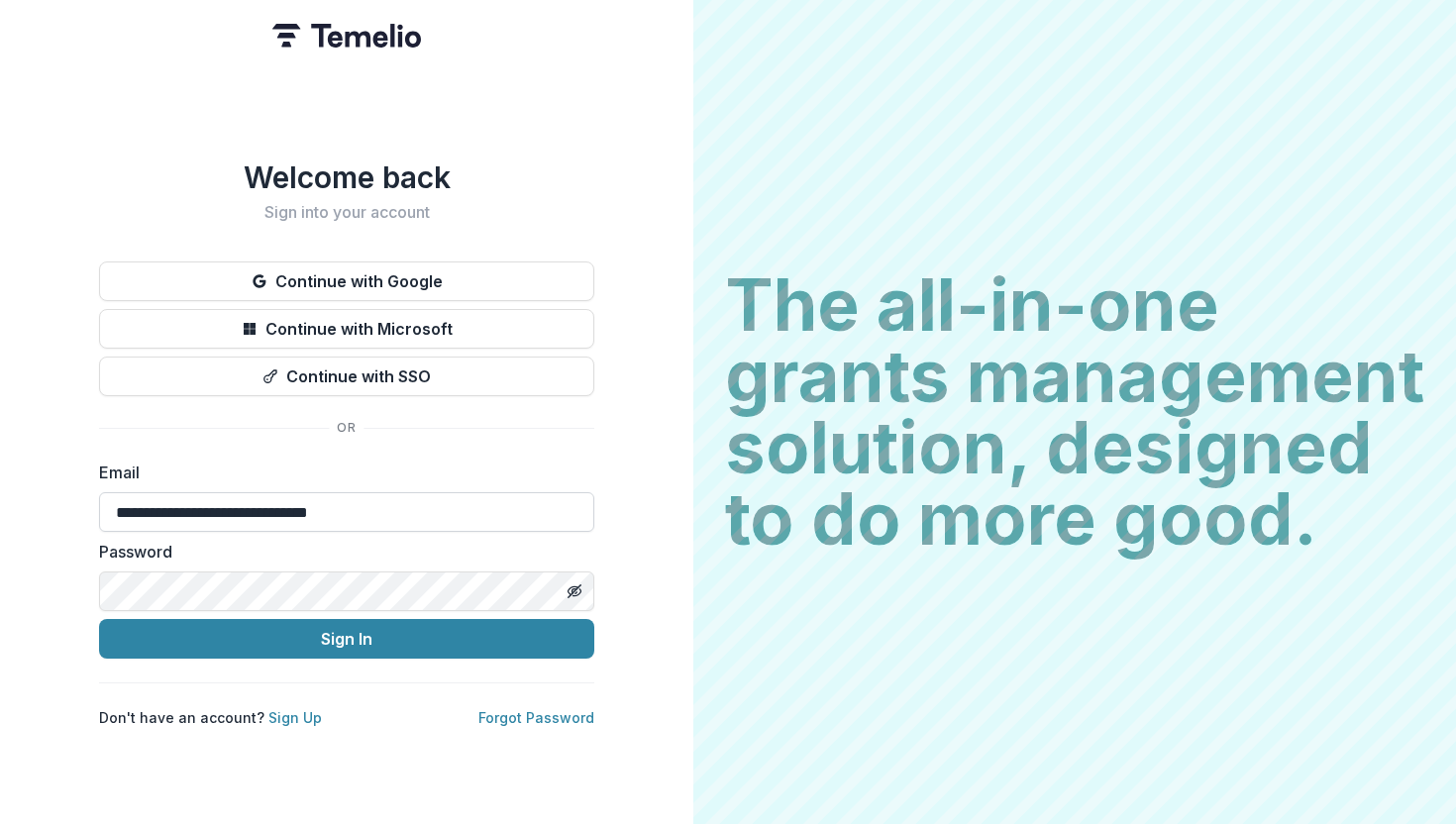 click on "**********" at bounding box center (347, 512) 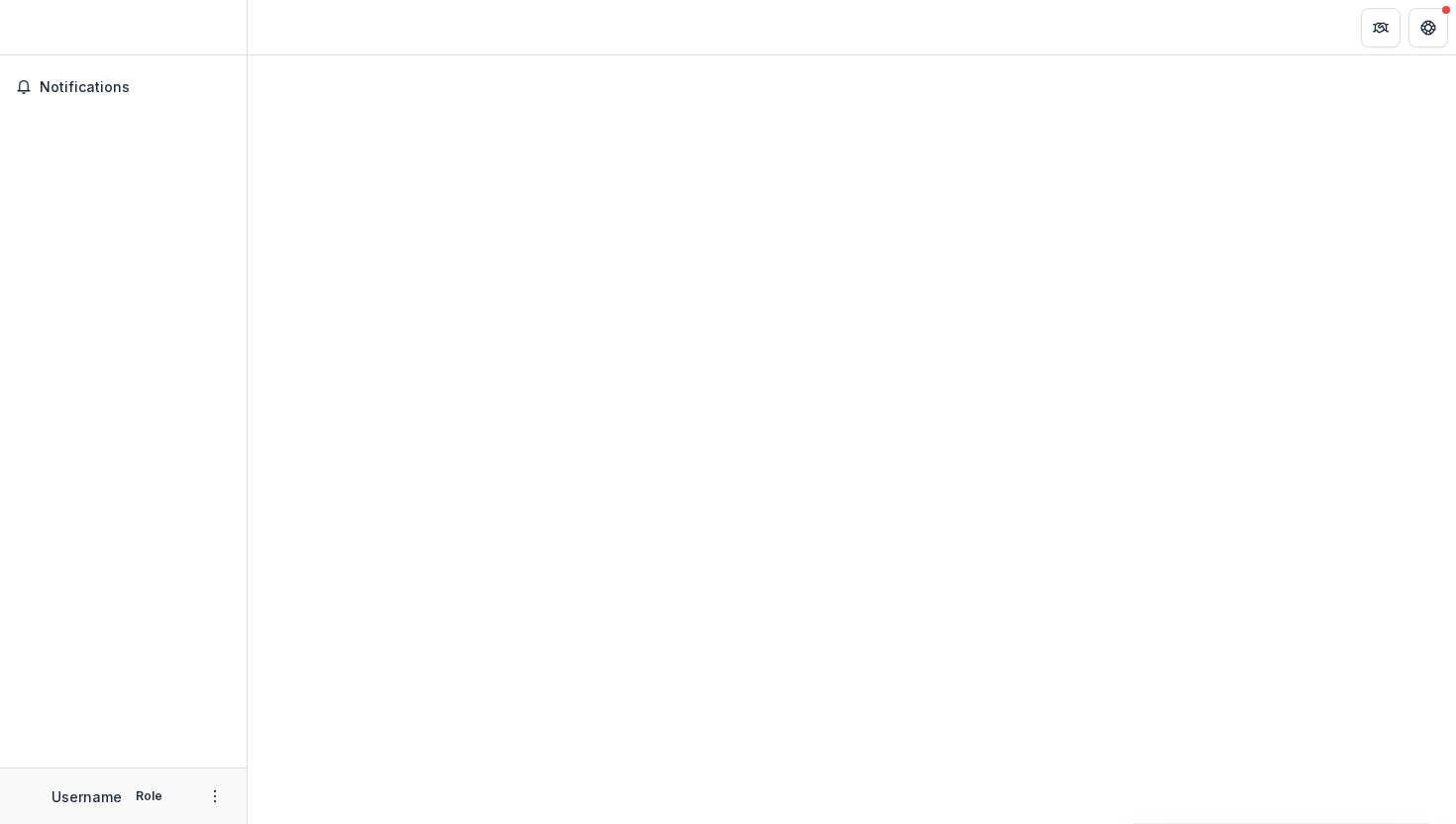 scroll, scrollTop: 0, scrollLeft: 0, axis: both 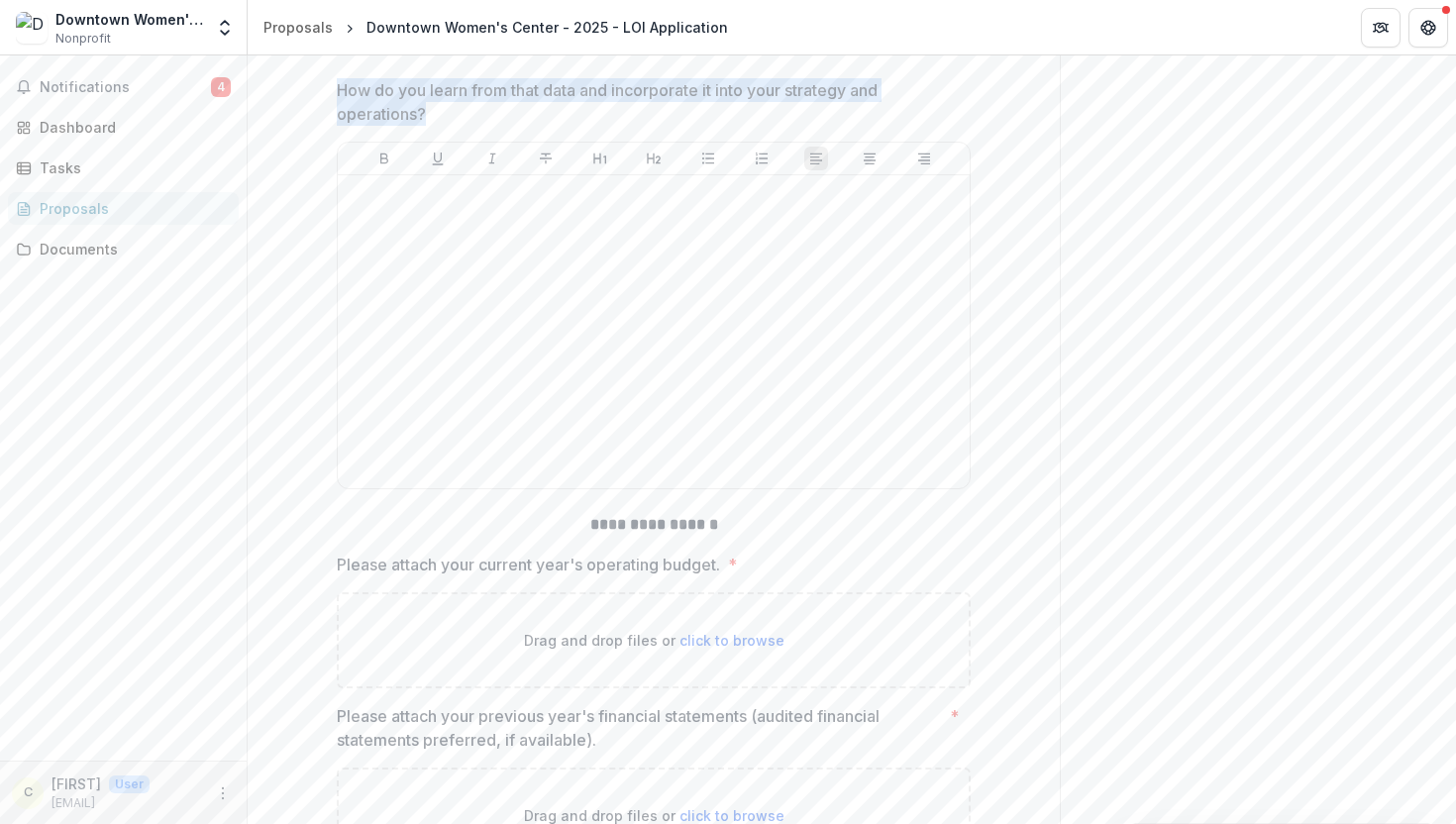 drag, startPoint x: 503, startPoint y: 440, endPoint x: 665, endPoint y: 442, distance: 162.01235 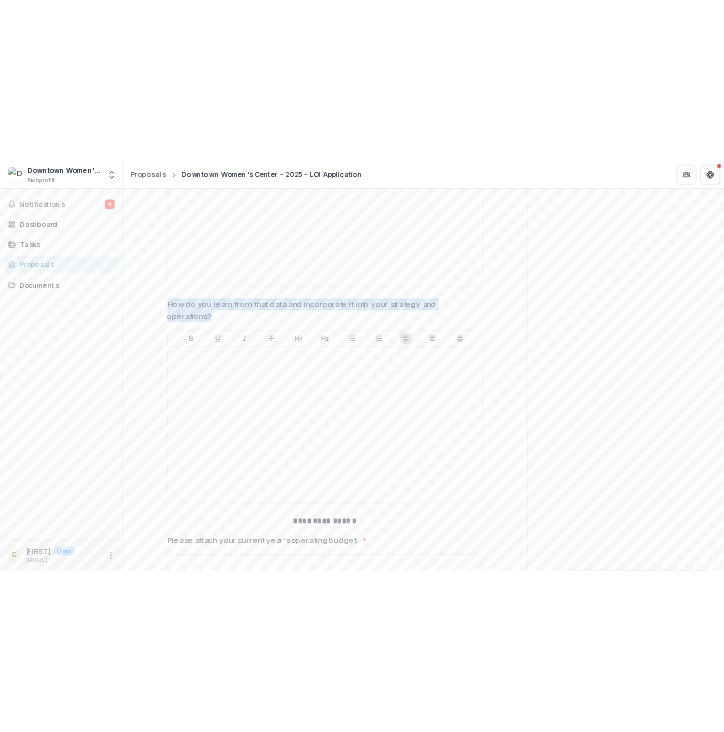 scroll, scrollTop: 10399, scrollLeft: 0, axis: vertical 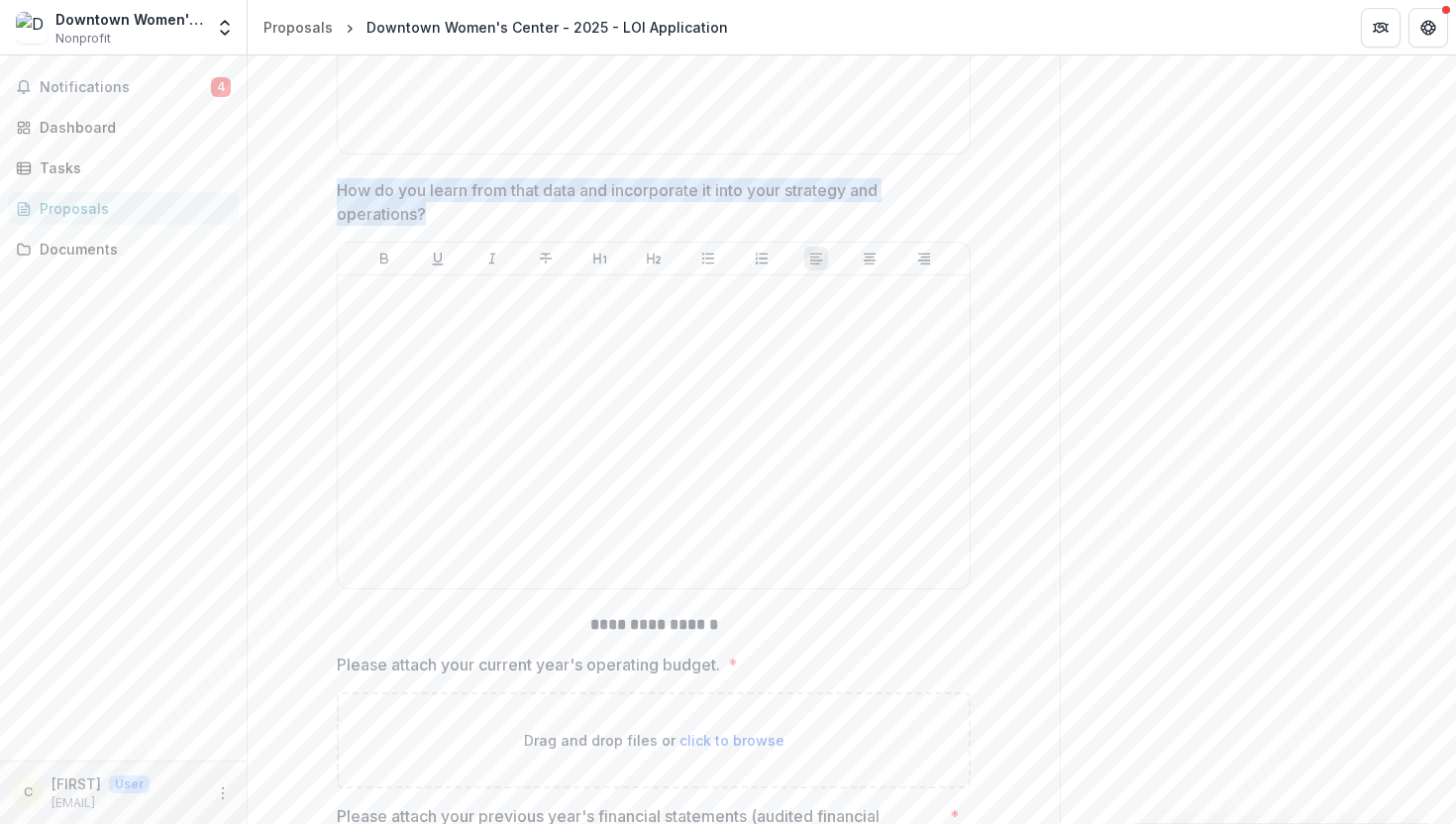 copy on "**********" 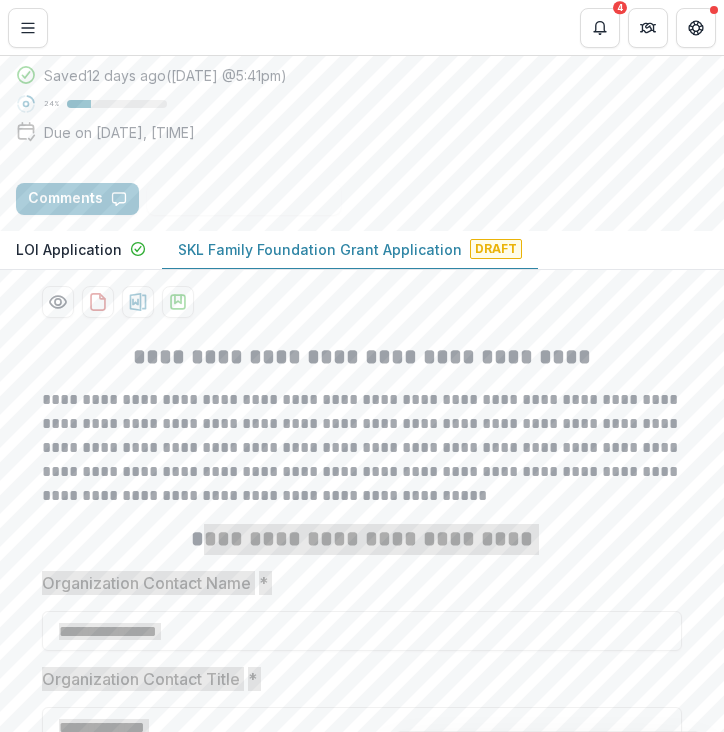 scroll, scrollTop: 0, scrollLeft: 0, axis: both 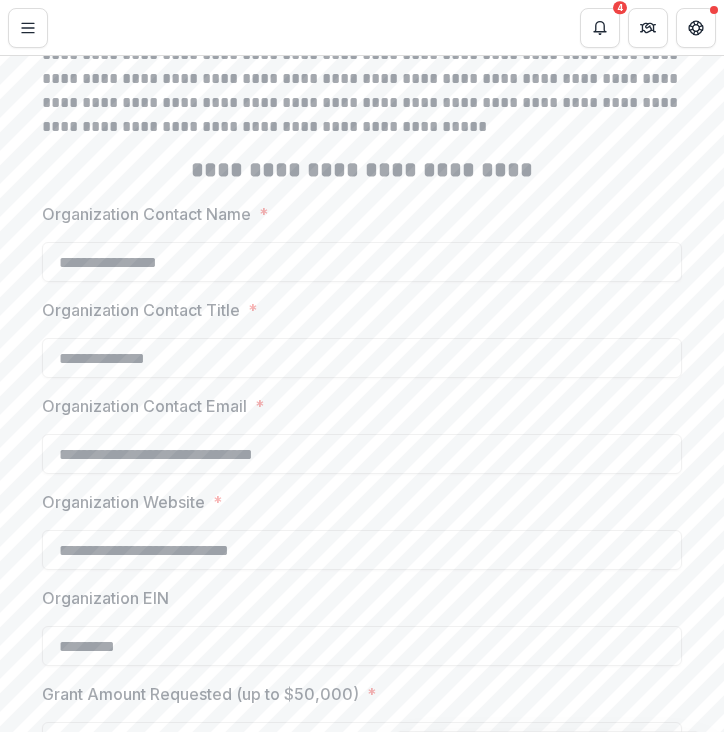 click on "**********" at bounding box center (362, 170) 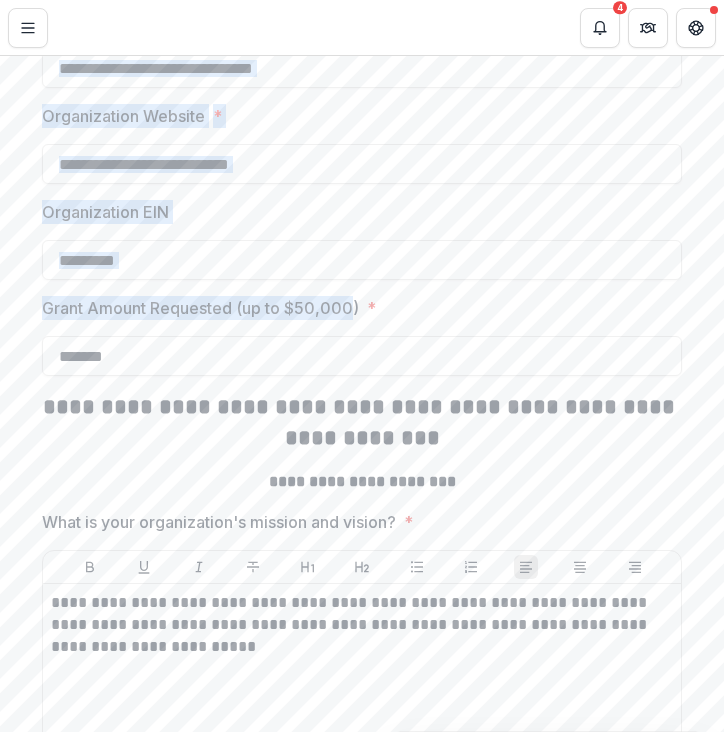 scroll, scrollTop: 1045, scrollLeft: 0, axis: vertical 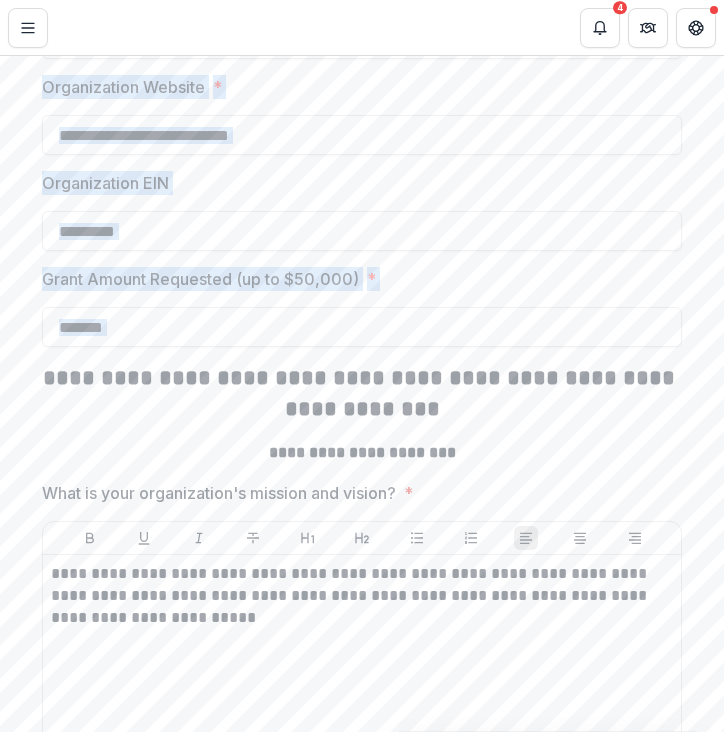 drag, startPoint x: 197, startPoint y: 168, endPoint x: 119, endPoint y: 355, distance: 202.6154 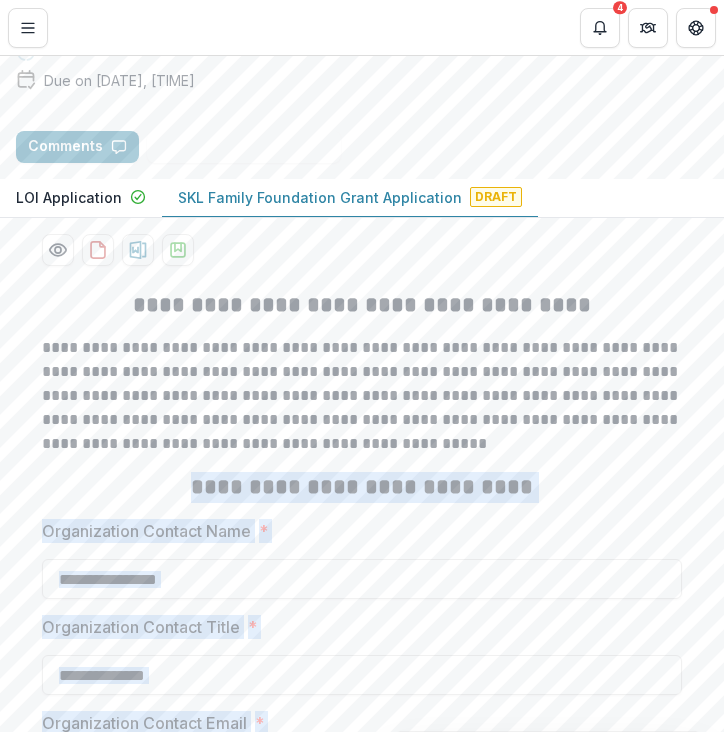 scroll, scrollTop: 291, scrollLeft: 0, axis: vertical 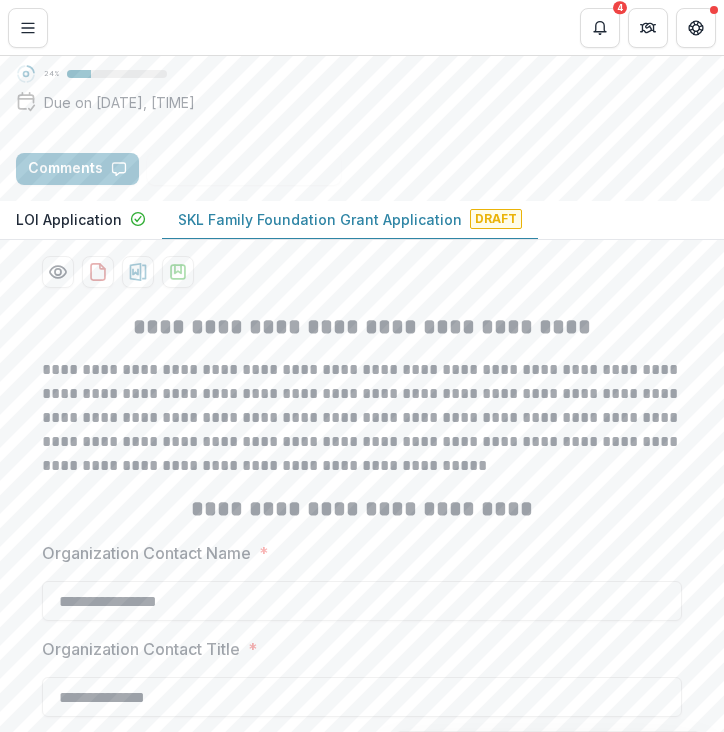 click on "**********" at bounding box center [362, 418] 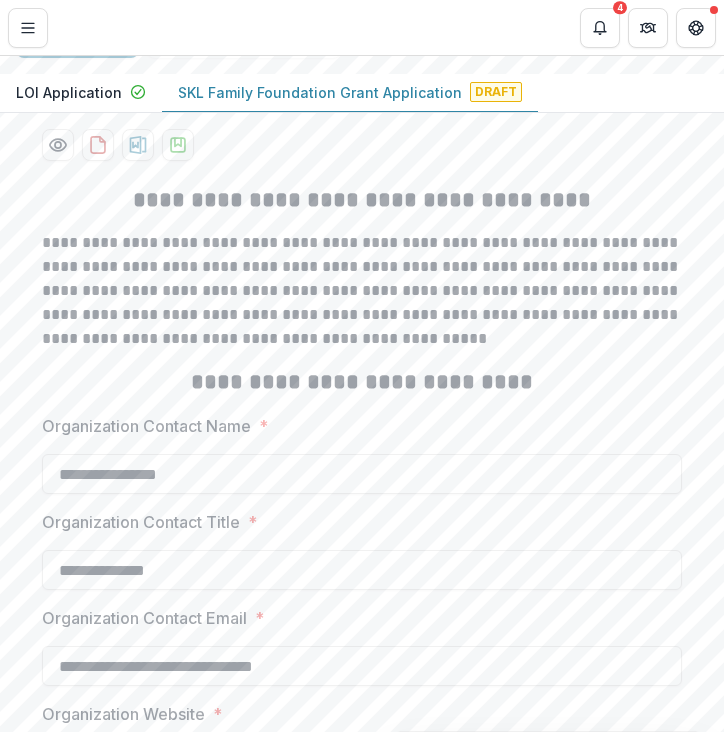 scroll, scrollTop: 564, scrollLeft: 0, axis: vertical 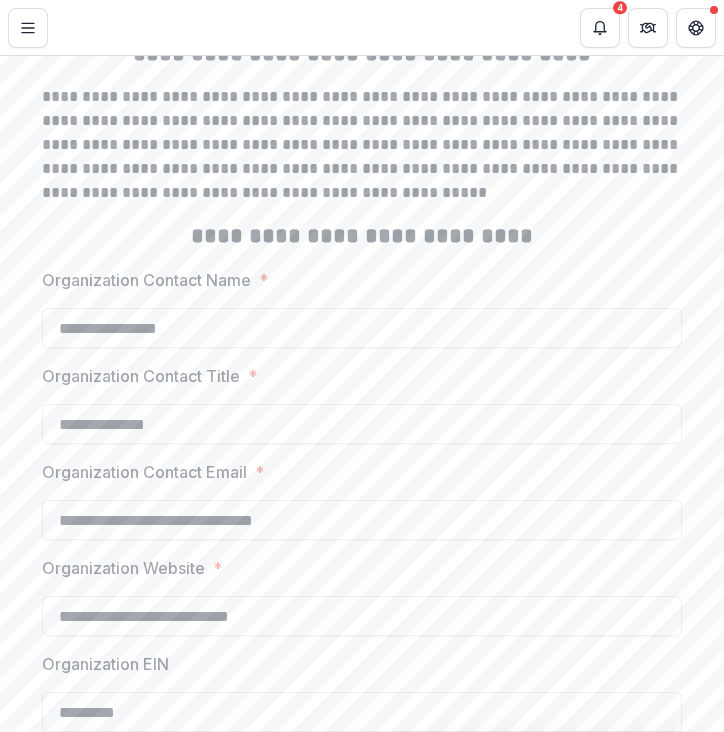 click on "**********" at bounding box center [362, 6870] 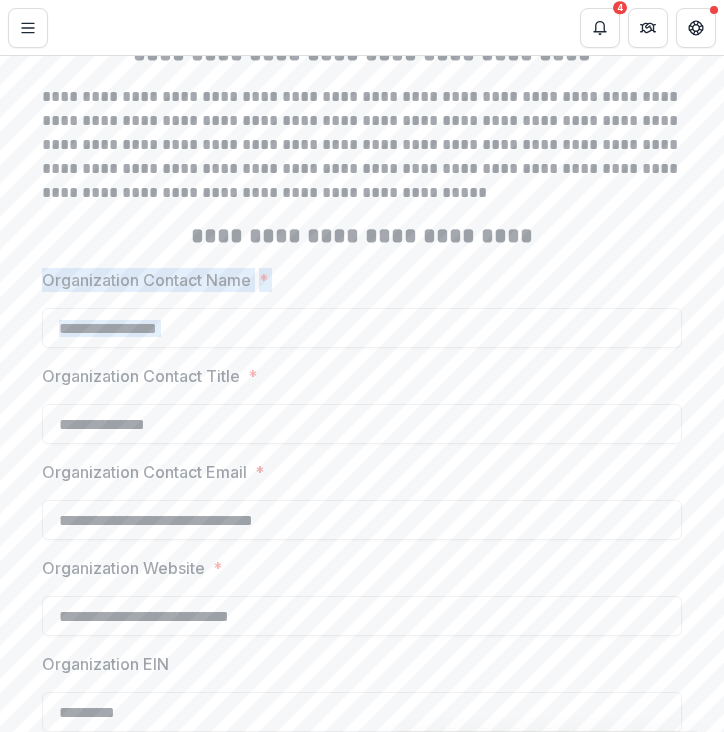 drag, startPoint x: 34, startPoint y: 279, endPoint x: 189, endPoint y: 356, distance: 173.07224 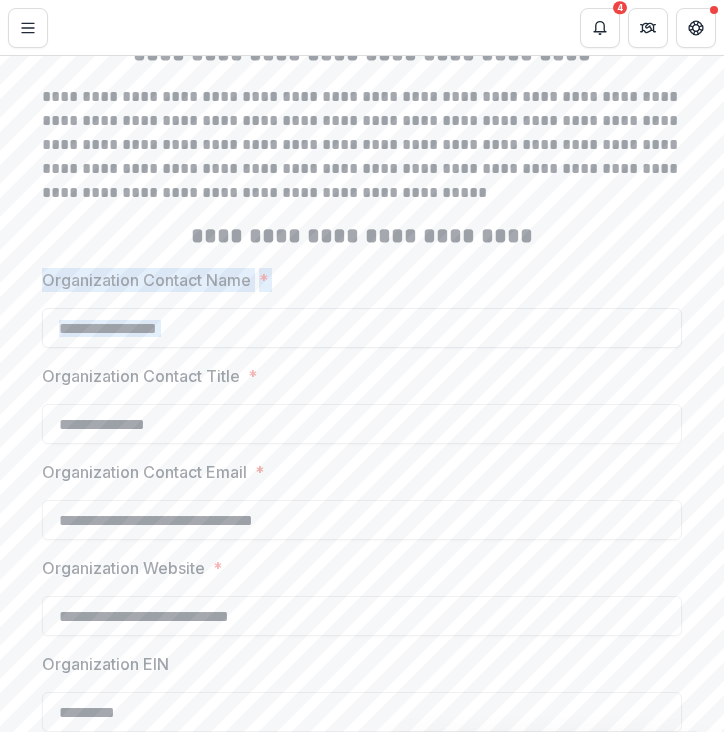 copy on "Organization Contact Name *" 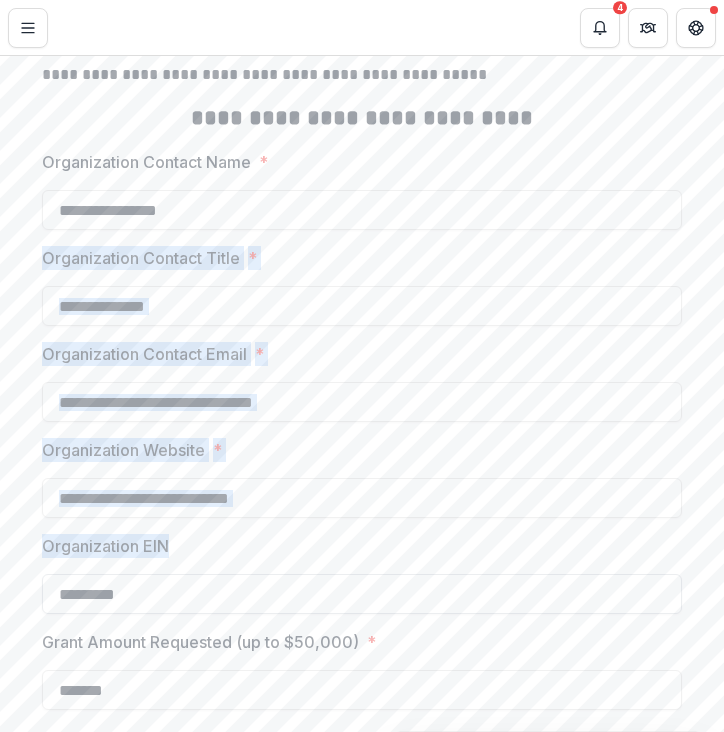 scroll, scrollTop: 692, scrollLeft: 0, axis: vertical 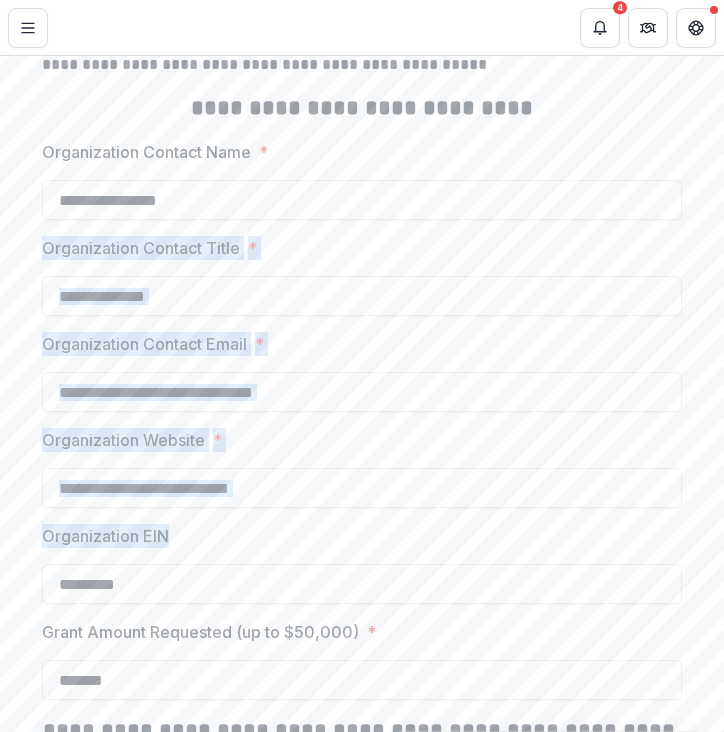 drag, startPoint x: 34, startPoint y: 375, endPoint x: 169, endPoint y: 548, distance: 219.4402 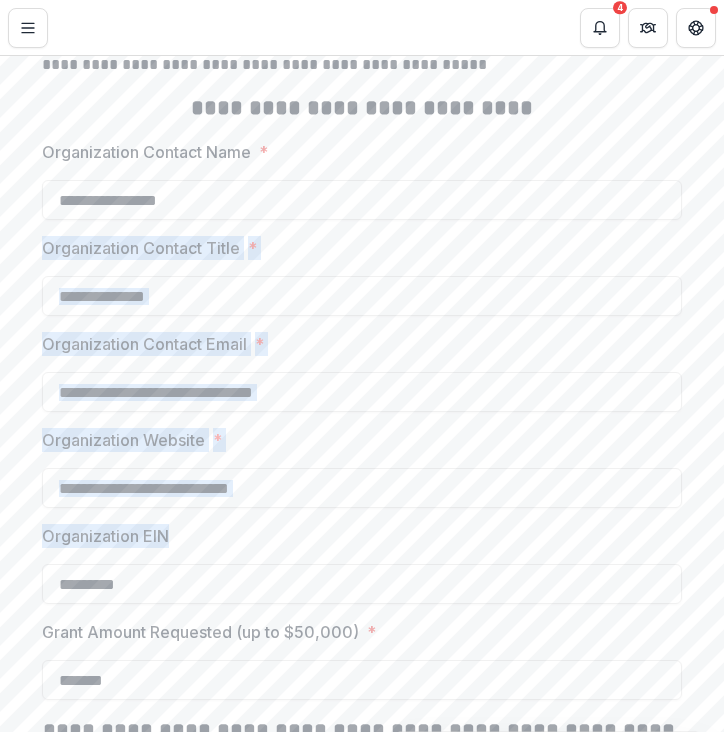 click on "**********" at bounding box center [362, 6742] 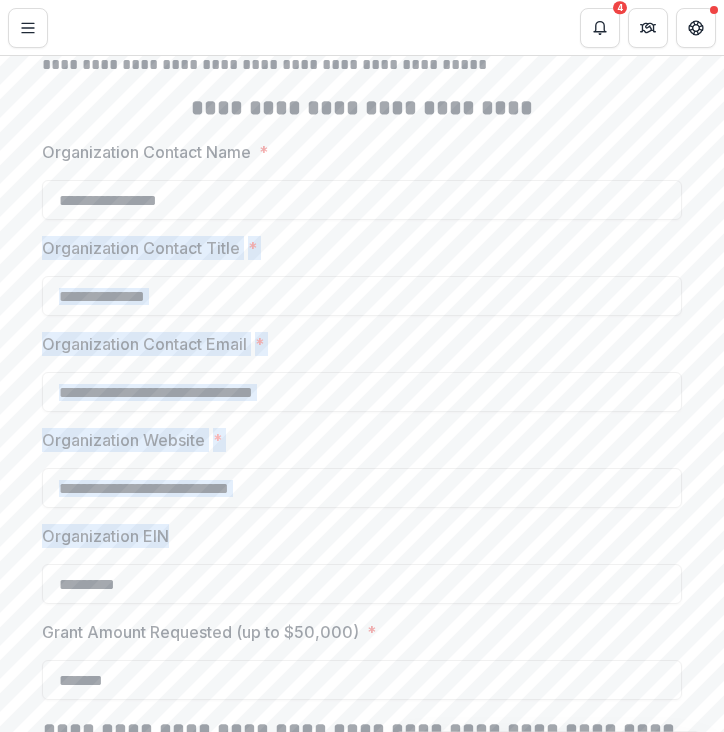 copy on "Organization Contact Title * Organization Contact Email * Organization Website * Organization EIN" 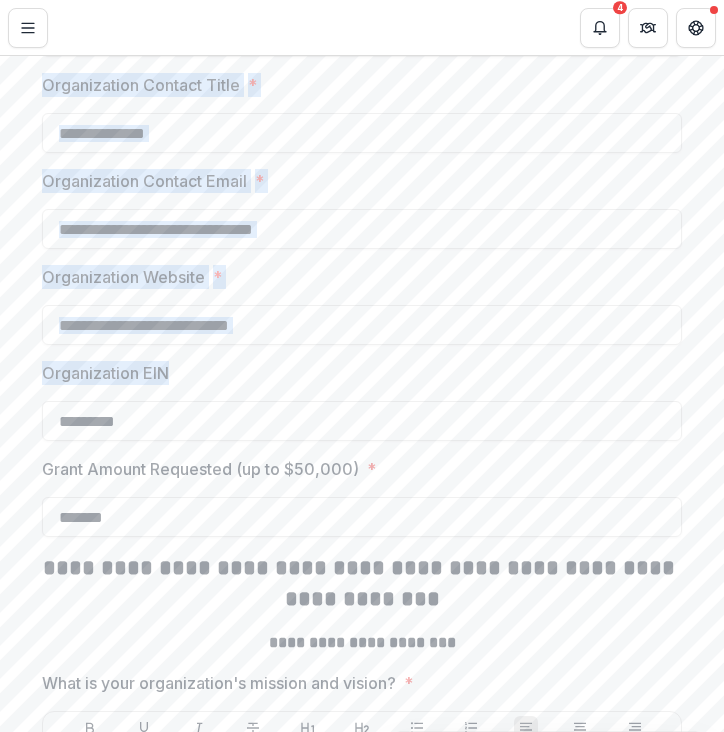 scroll, scrollTop: 945, scrollLeft: 0, axis: vertical 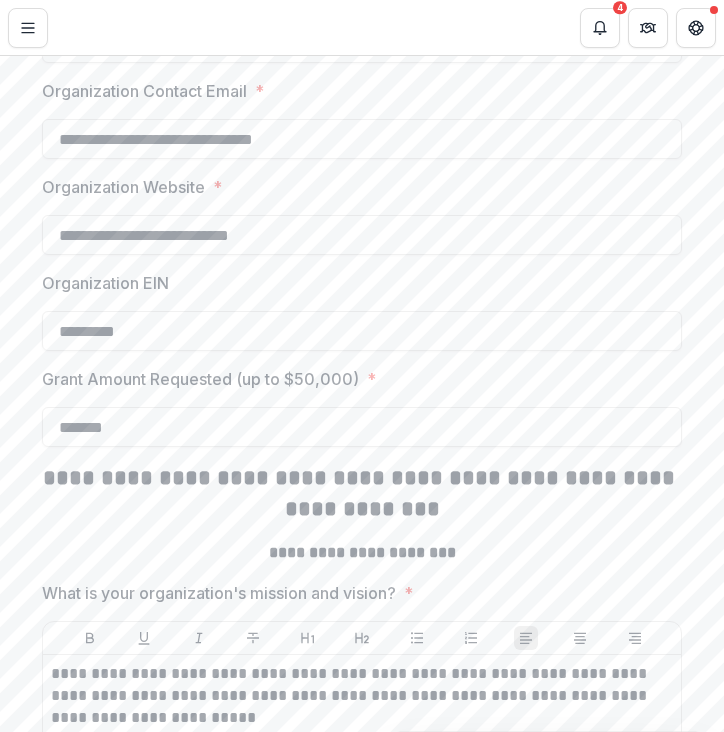 click on "Grant Amount Requested (up to $50,000)" at bounding box center (200, 379) 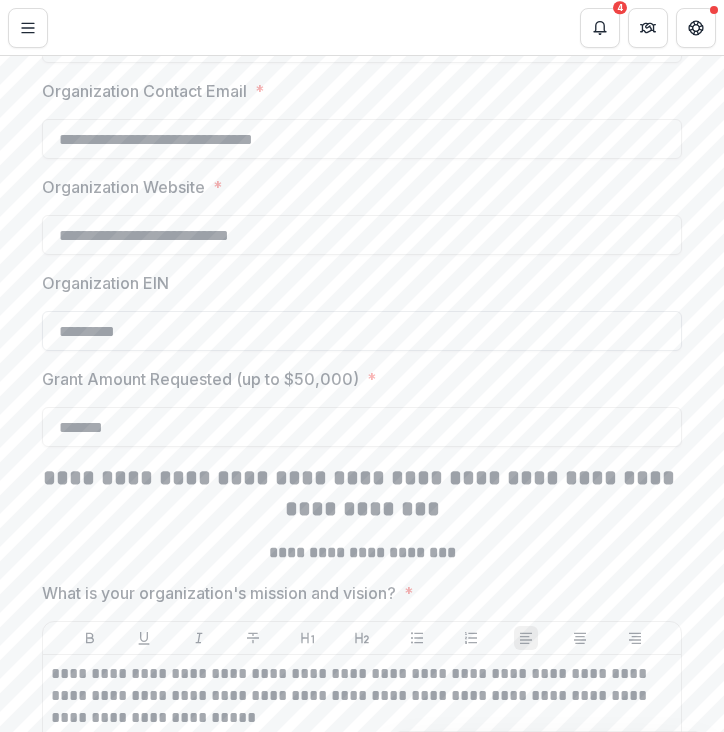 drag, startPoint x: 174, startPoint y: 341, endPoint x: 46, endPoint y: 333, distance: 128.24976 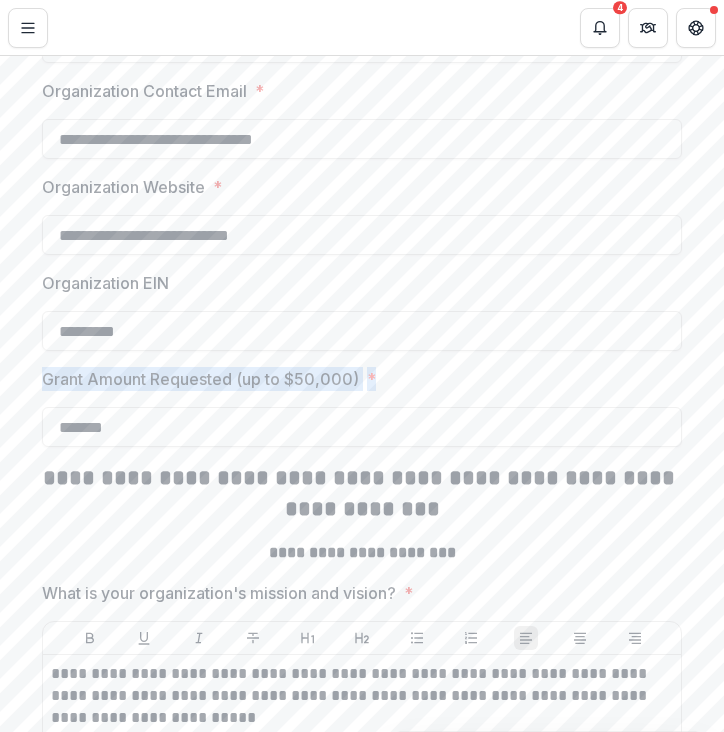 drag, startPoint x: 36, startPoint y: 380, endPoint x: 123, endPoint y: 451, distance: 112.29426 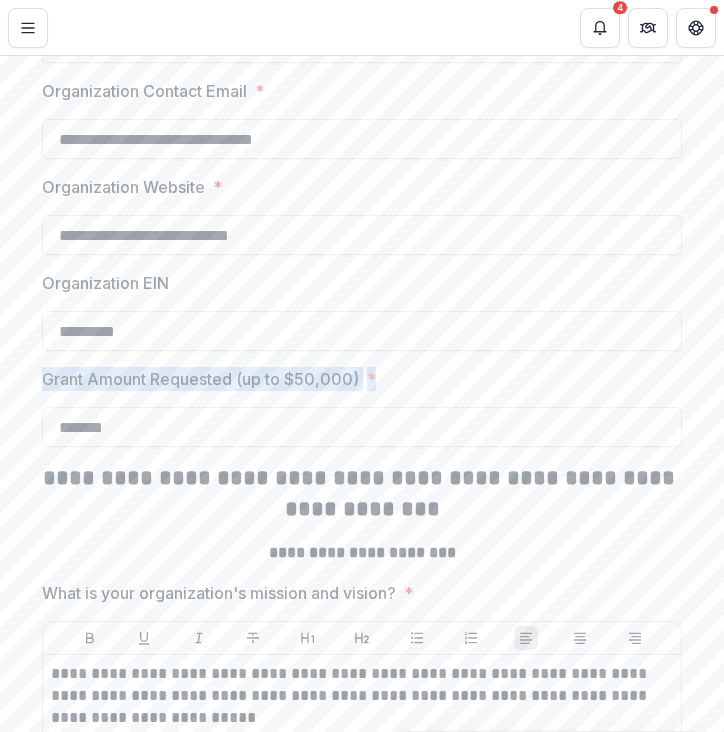 click on "**********" at bounding box center (362, 6489) 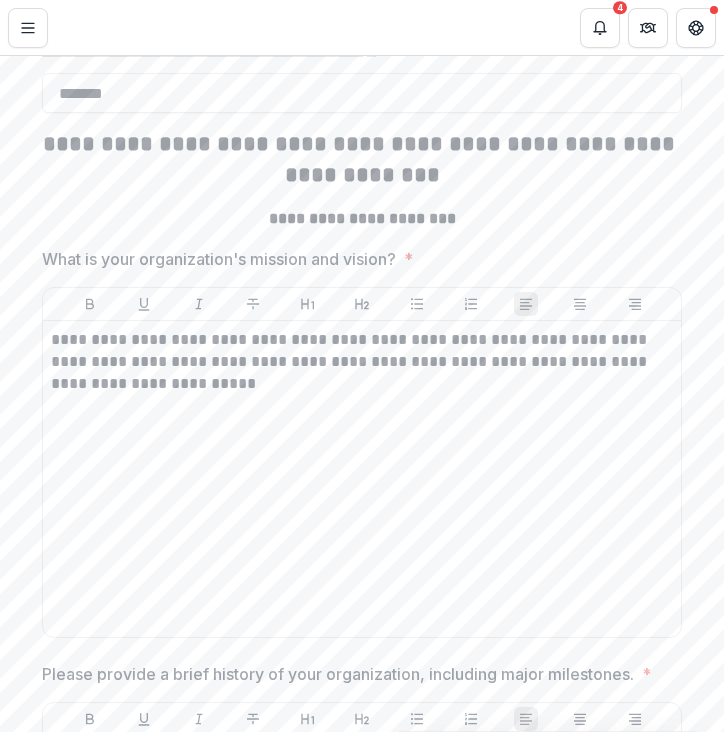 scroll, scrollTop: 1285, scrollLeft: 0, axis: vertical 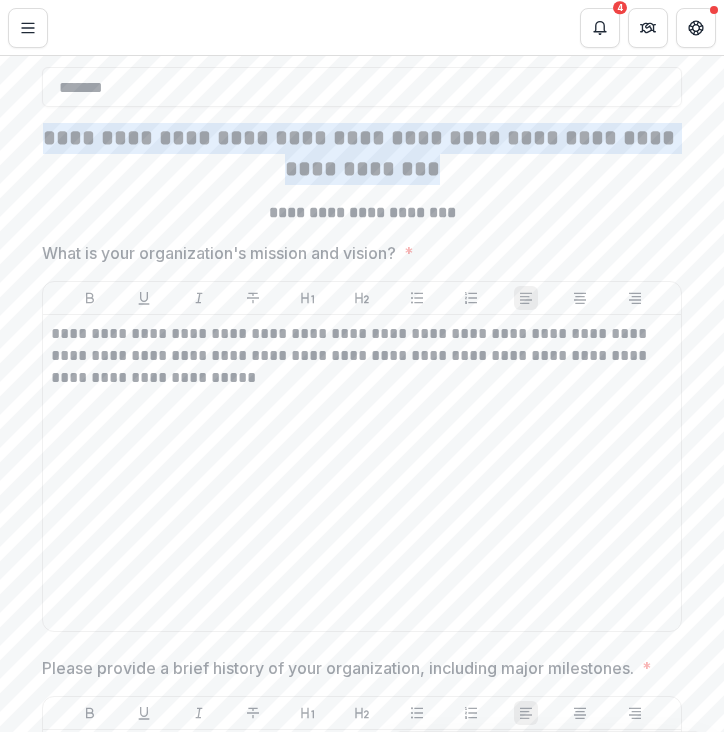 drag, startPoint x: 76, startPoint y: 137, endPoint x: 510, endPoint y: 187, distance: 436.8707 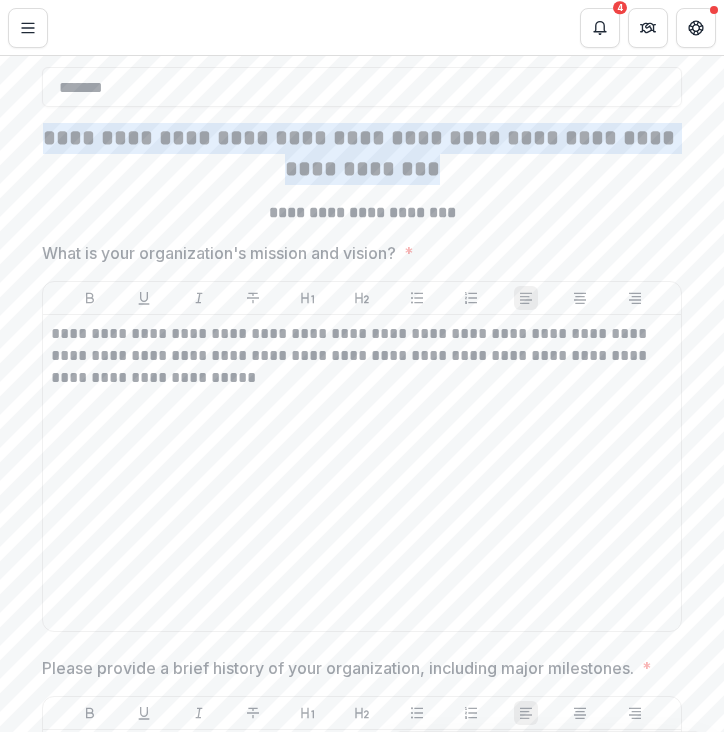 click on "**********" at bounding box center (362, 6149) 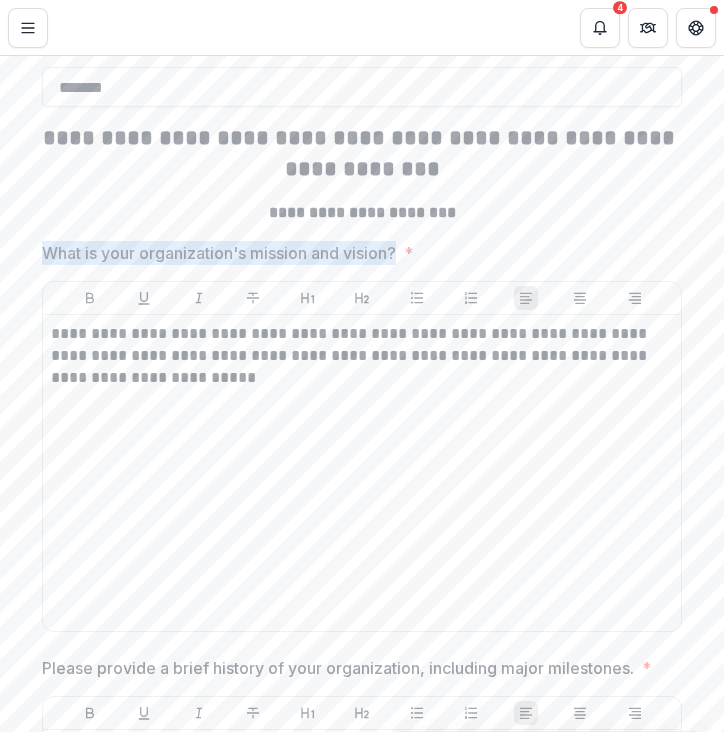 drag, startPoint x: 36, startPoint y: 246, endPoint x: 401, endPoint y: 250, distance: 365.0219 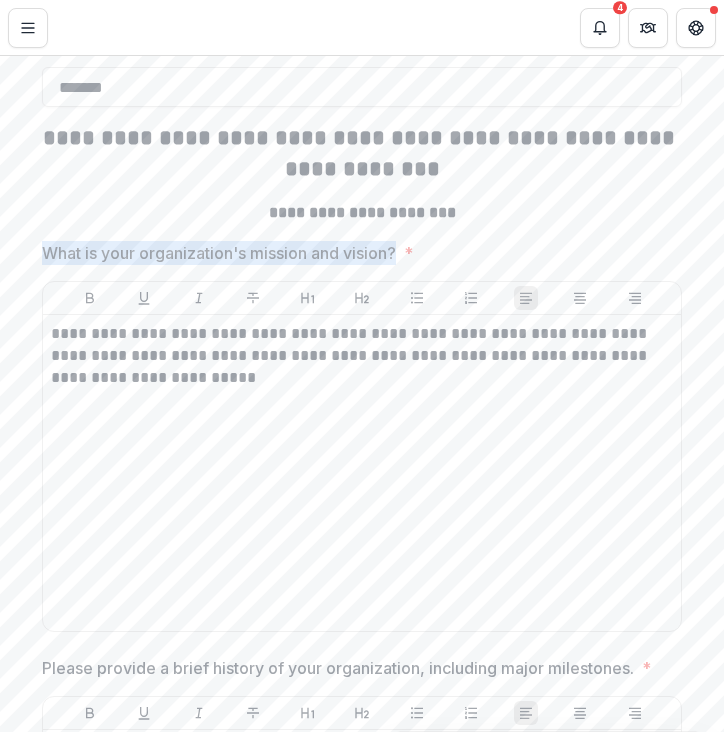 click on "**********" at bounding box center [362, 6149] 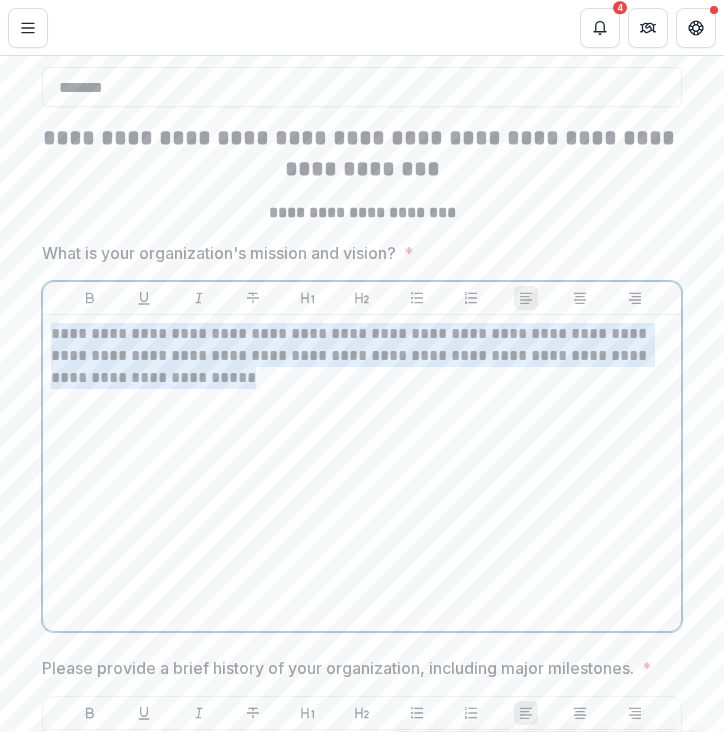 drag, startPoint x: 271, startPoint y: 380, endPoint x: 34, endPoint y: 338, distance: 240.69275 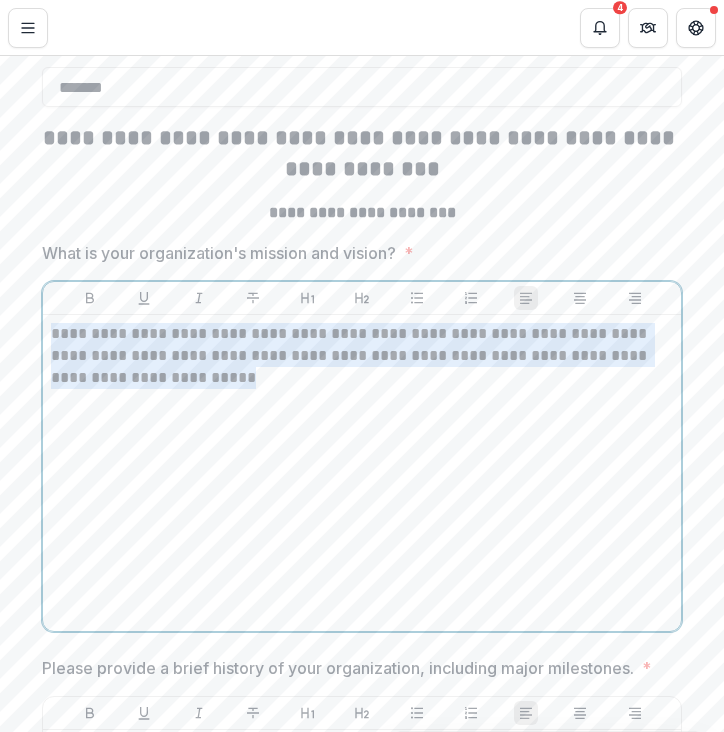scroll, scrollTop: 1772, scrollLeft: 0, axis: vertical 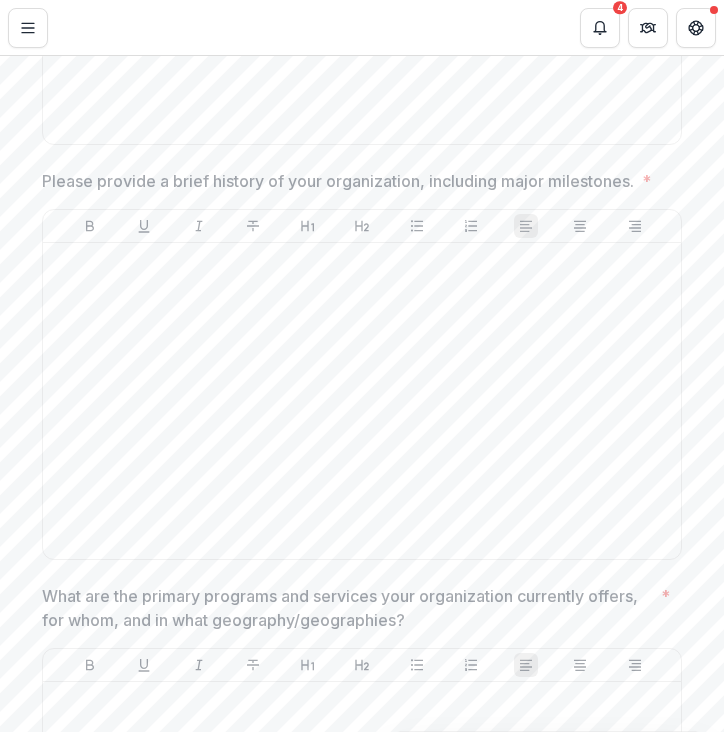 click on "**********" at bounding box center (362, 5662) 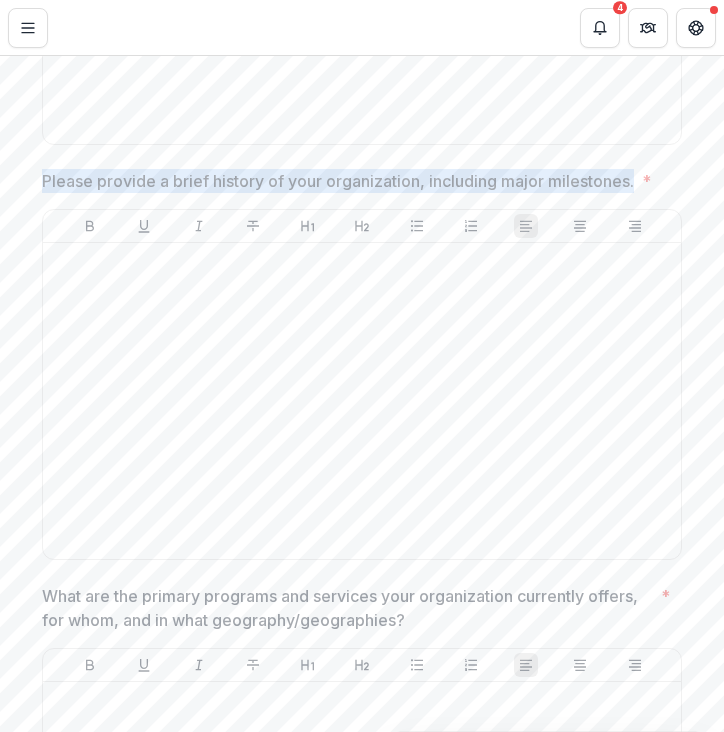 drag, startPoint x: 43, startPoint y: 170, endPoint x: 638, endPoint y: 186, distance: 595.2151 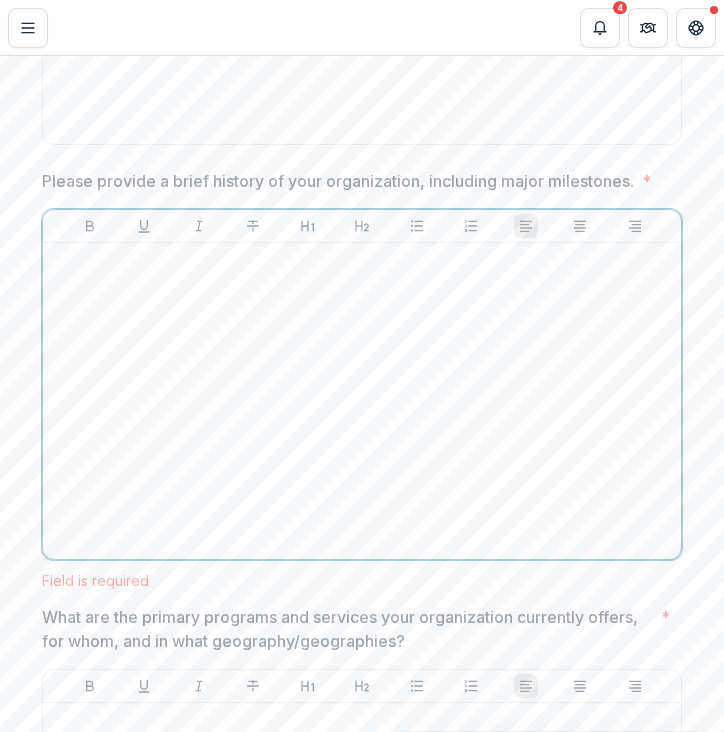 scroll, scrollTop: 2040, scrollLeft: 0, axis: vertical 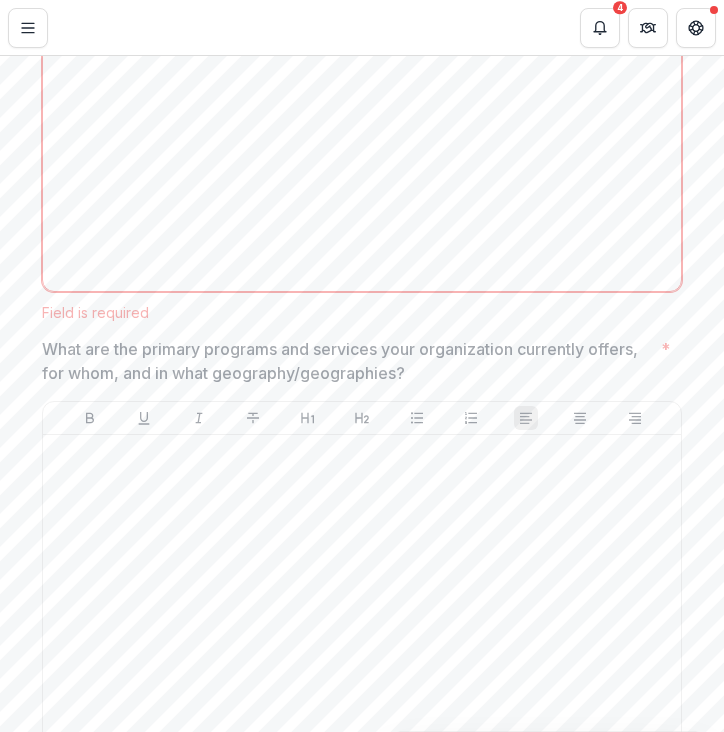 click on "What are the primary programs and services your organization currently offers, for whom, and in what geography/geographies?" at bounding box center [347, 361] 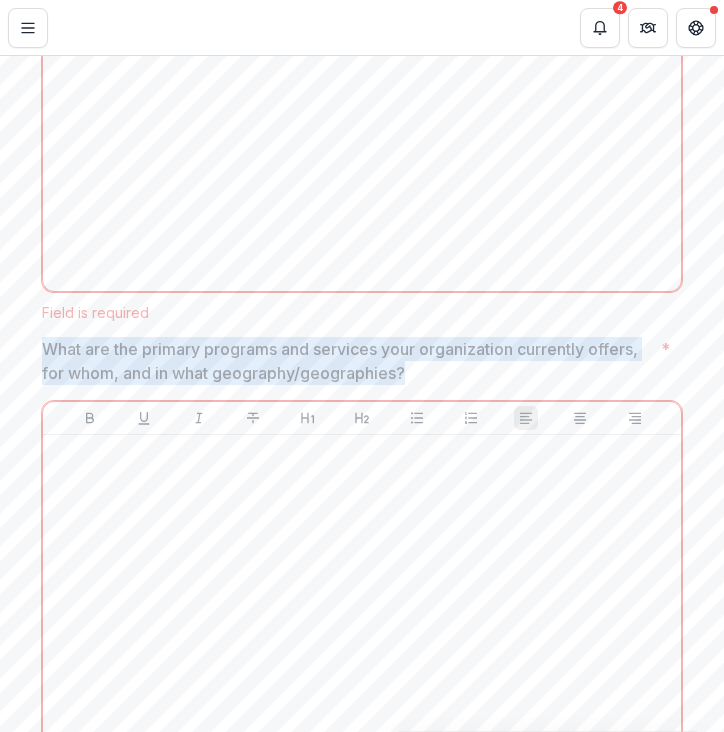 drag, startPoint x: 42, startPoint y: 354, endPoint x: 409, endPoint y: 365, distance: 367.16483 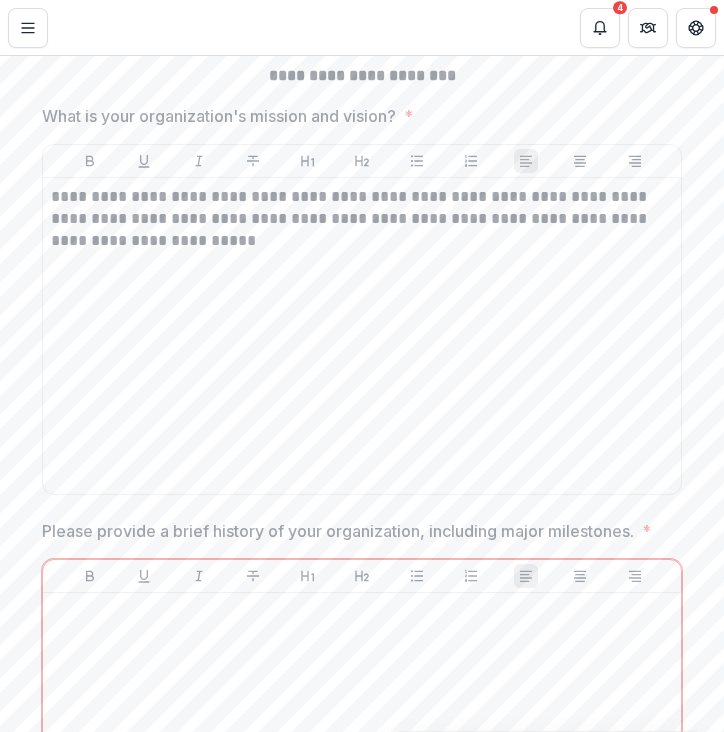 scroll, scrollTop: 1383, scrollLeft: 0, axis: vertical 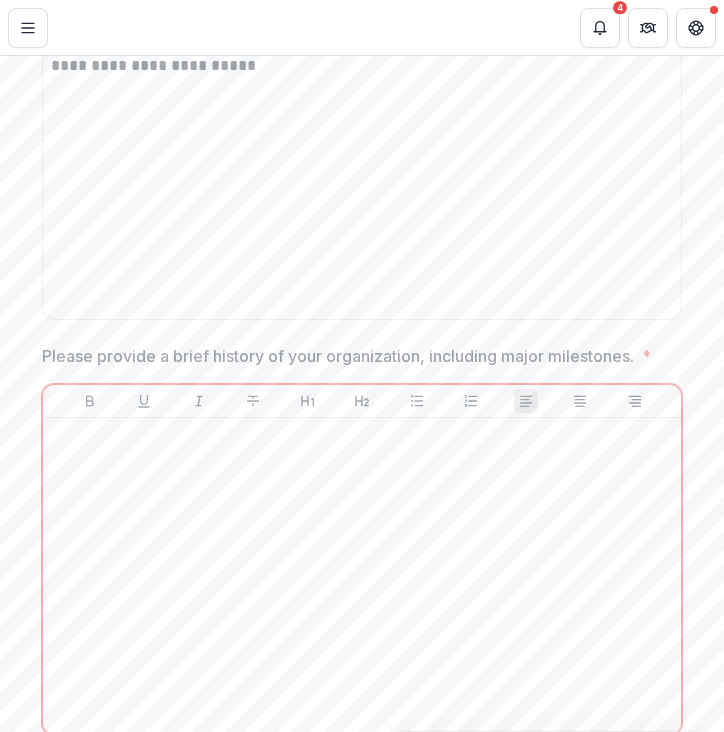 click on "Please provide a brief history of your organization, including major milestones." at bounding box center [338, 356] 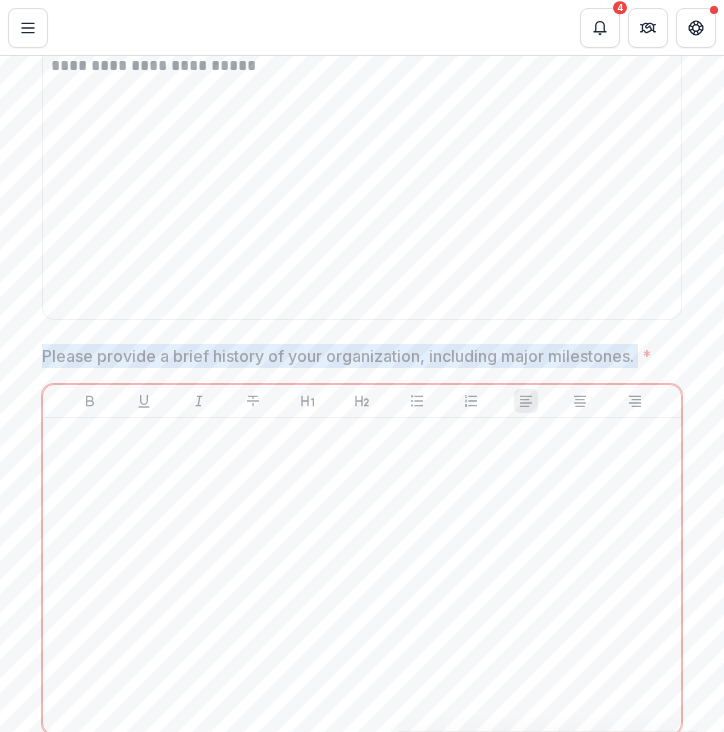 click on "Please provide a brief history of your organization, including major milestones." at bounding box center (338, 356) 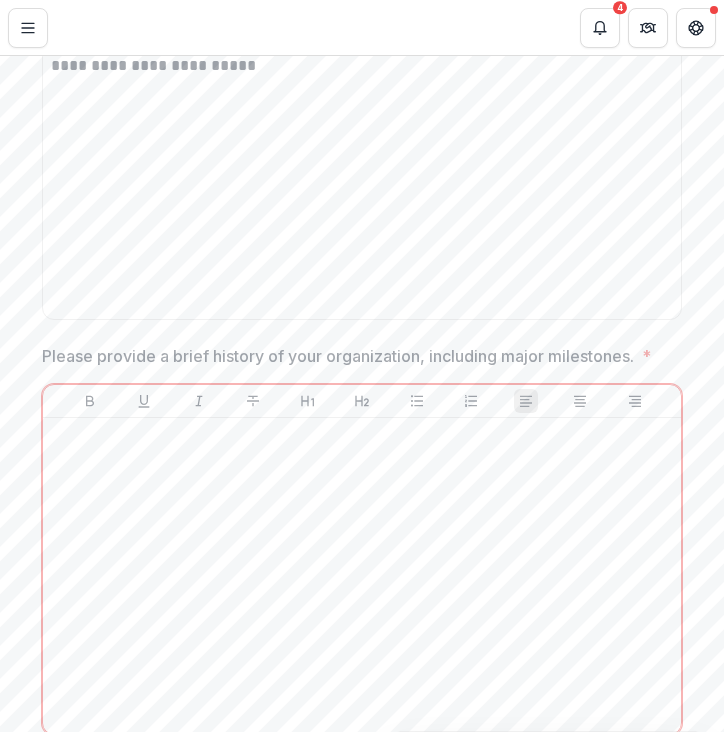 click on "Please provide a brief history of your organization, including major milestones." at bounding box center [338, 356] 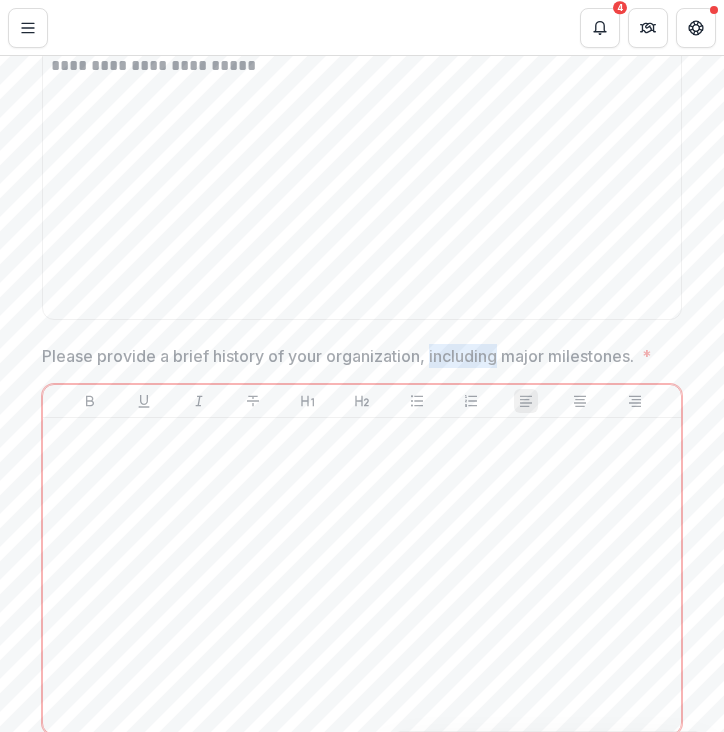 click on "Please provide a brief history of your organization, including major milestones." at bounding box center (338, 356) 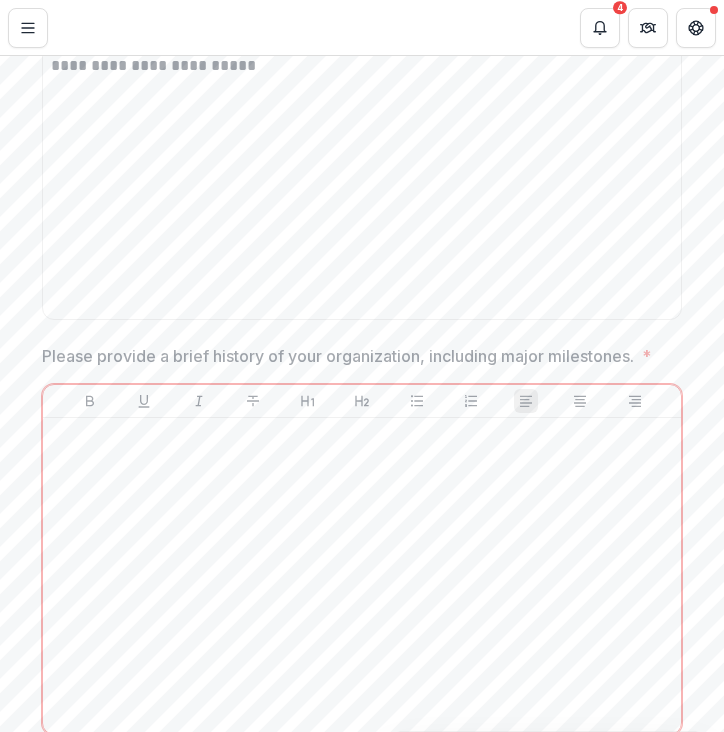click on "Please provide a brief history of your organization, including major milestones." at bounding box center [338, 356] 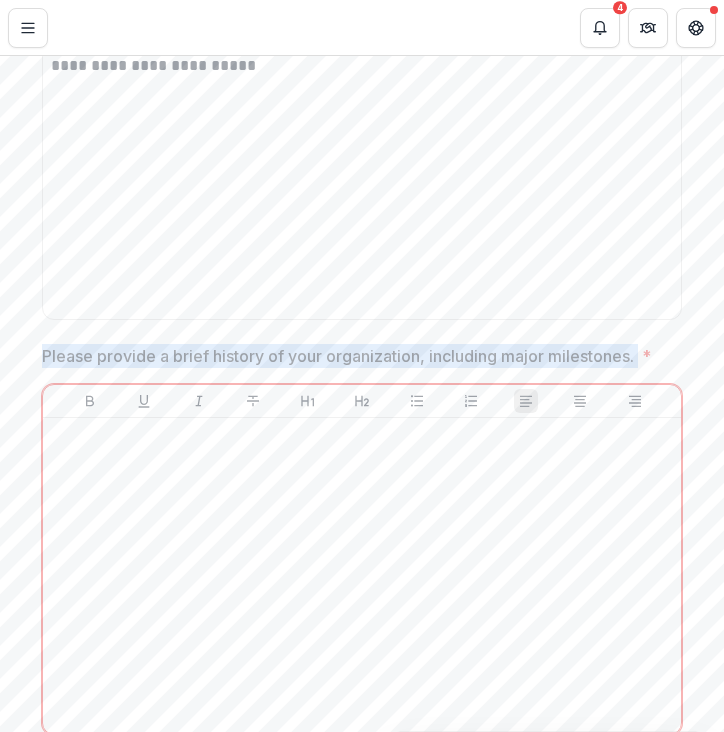 click on "Please provide a brief history of your organization, including major milestones." at bounding box center (338, 356) 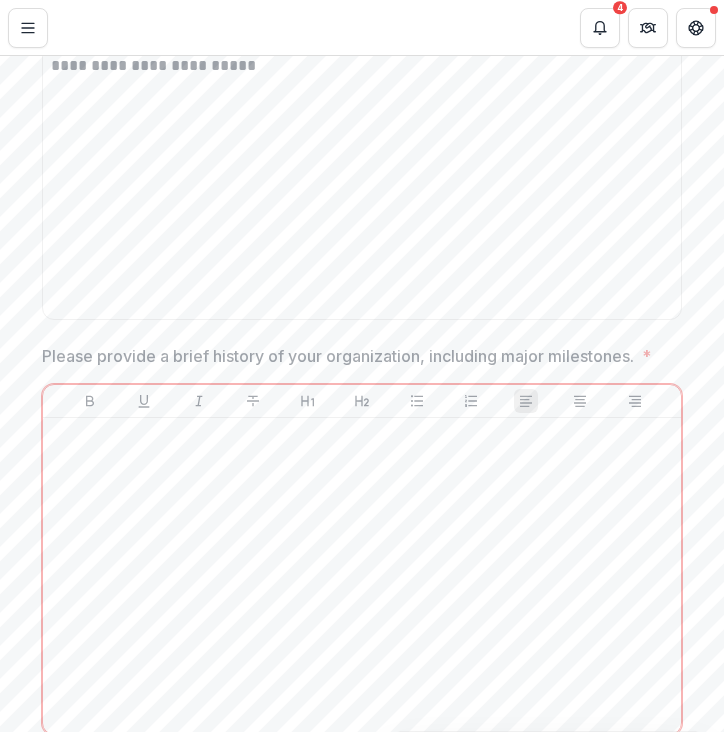 click on "Please provide a brief history of your organization, including major milestones." at bounding box center (338, 356) 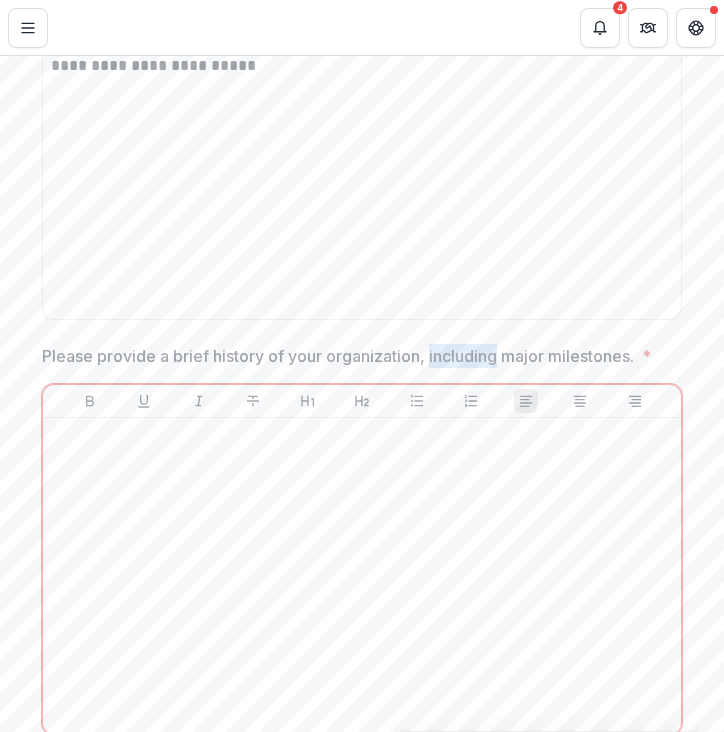 click on "Please provide a brief history of your organization, including major milestones." at bounding box center (338, 356) 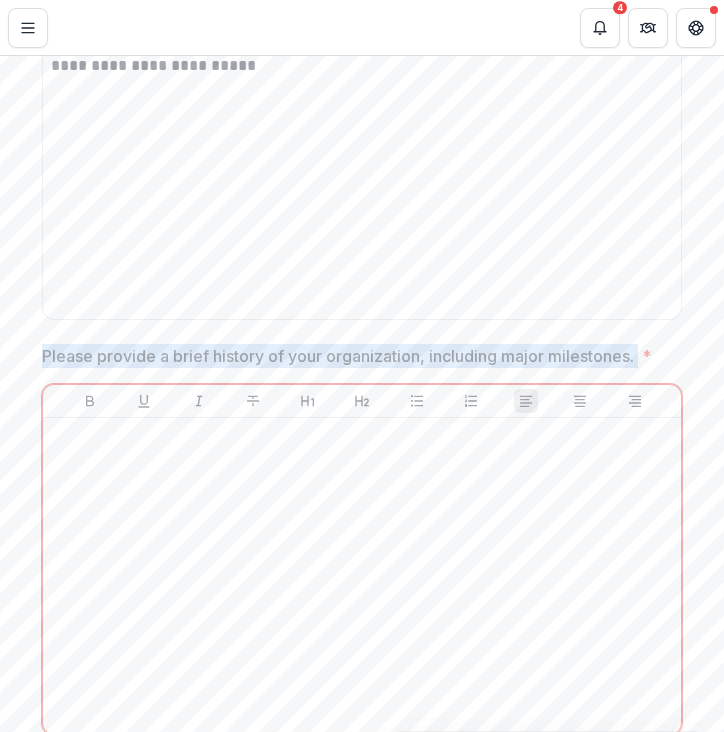 click on "Please provide a brief history of your organization, including major milestones." at bounding box center (338, 356) 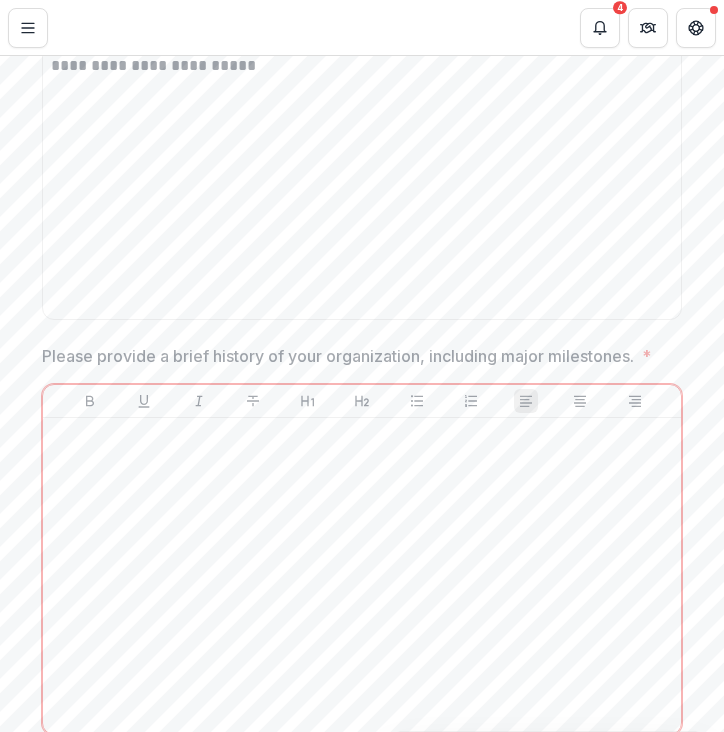 click on "Please provide a brief history of your organization, including major milestones." at bounding box center [338, 356] 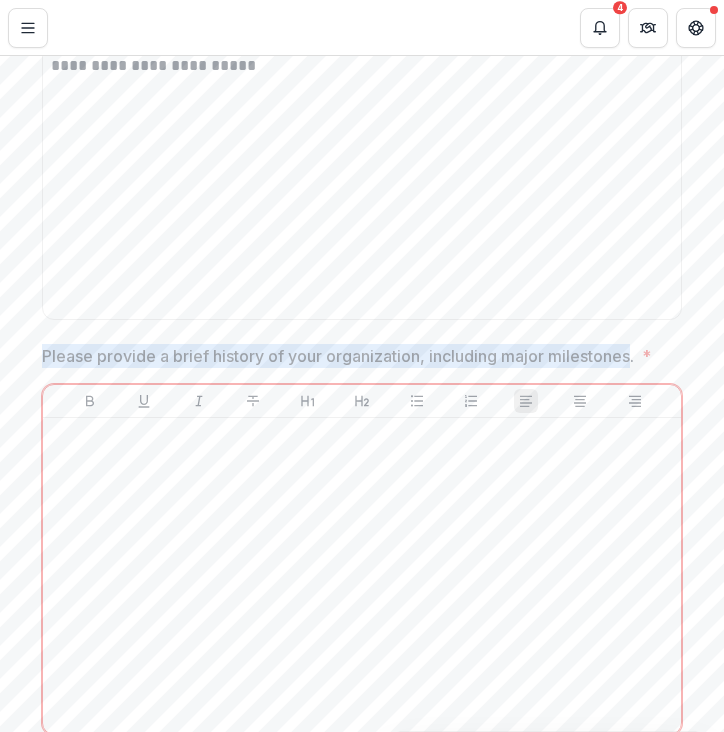 drag, startPoint x: 634, startPoint y: 355, endPoint x: 41, endPoint y: 354, distance: 593.00085 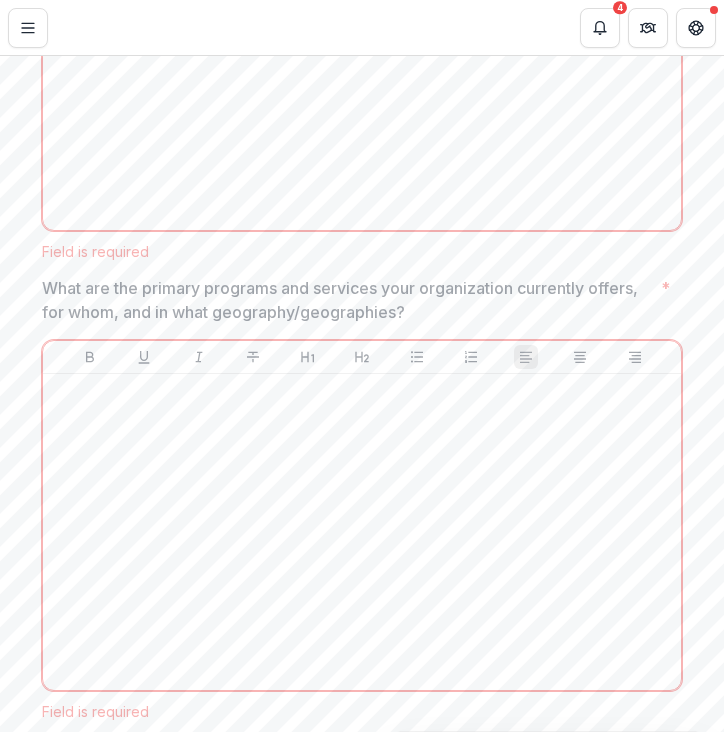 scroll, scrollTop: 2118, scrollLeft: 0, axis: vertical 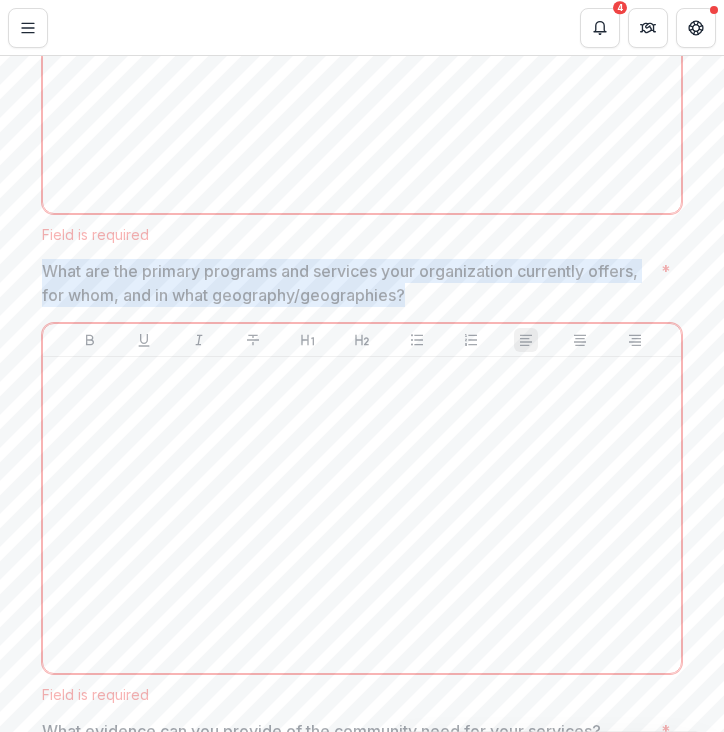 drag, startPoint x: 407, startPoint y: 297, endPoint x: 36, endPoint y: 271, distance: 371.90994 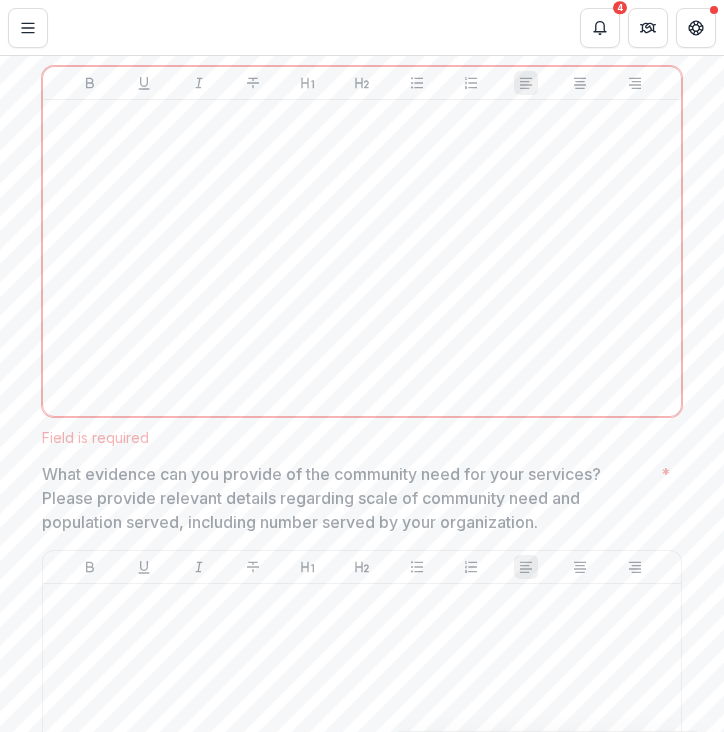 scroll, scrollTop: 2534, scrollLeft: 0, axis: vertical 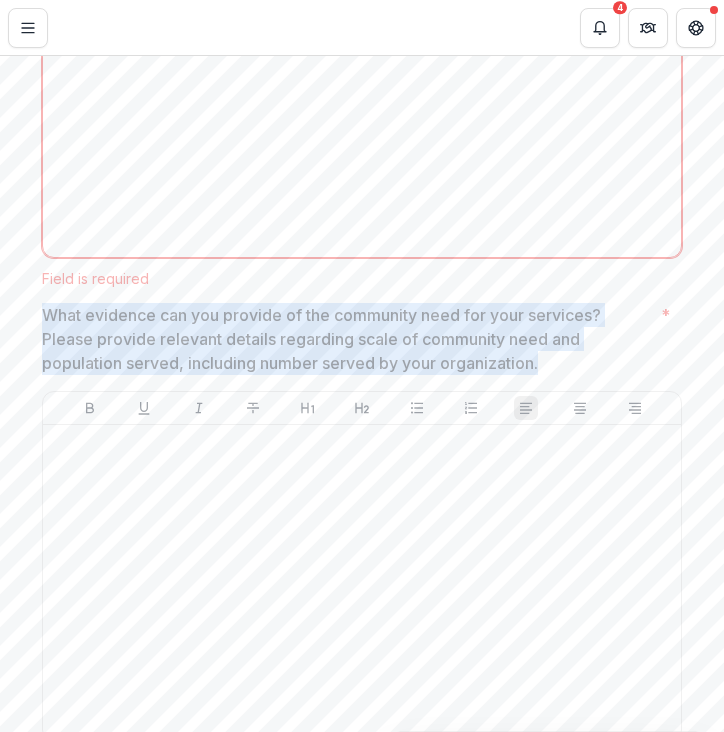 drag, startPoint x: 37, startPoint y: 312, endPoint x: 558, endPoint y: 358, distance: 523.0268 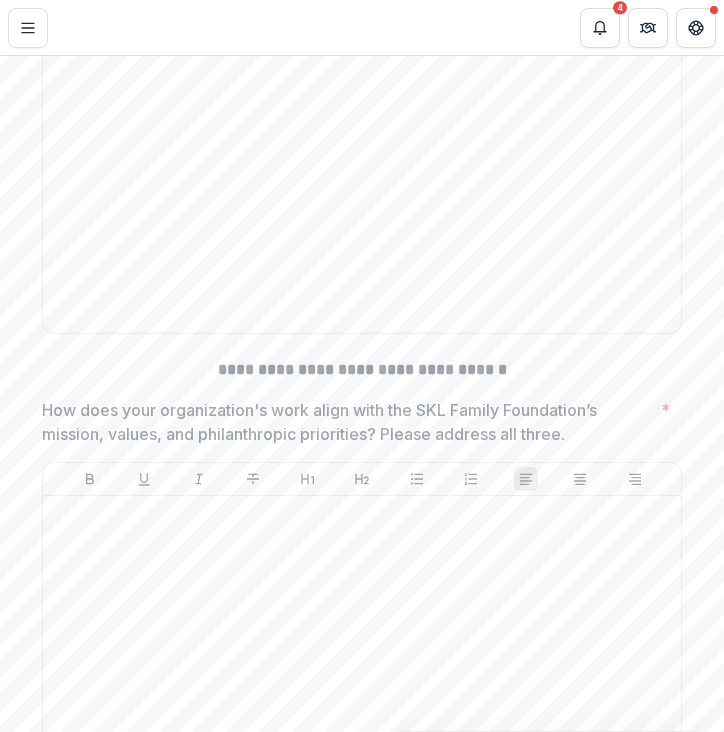 scroll, scrollTop: 3122, scrollLeft: 0, axis: vertical 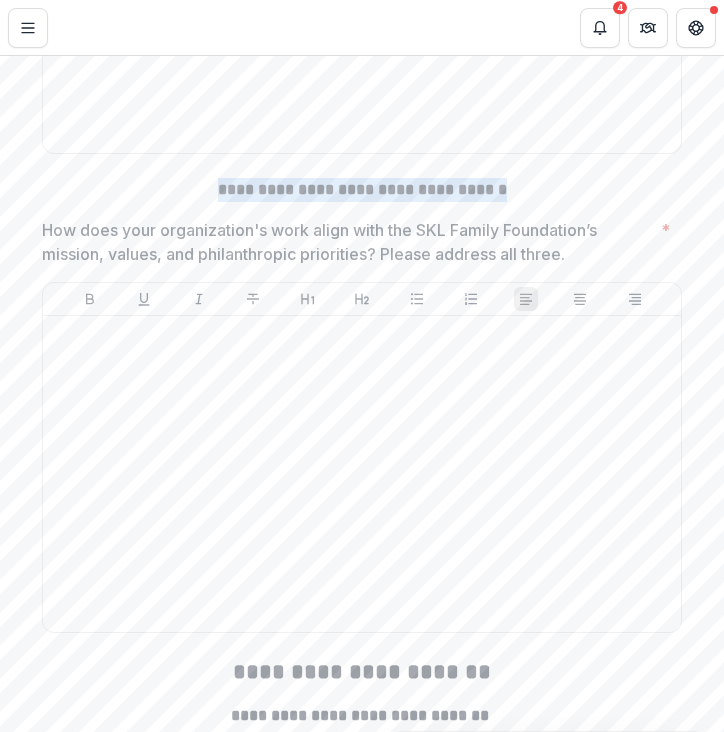 drag, startPoint x: 213, startPoint y: 193, endPoint x: 522, endPoint y: 203, distance: 309.16177 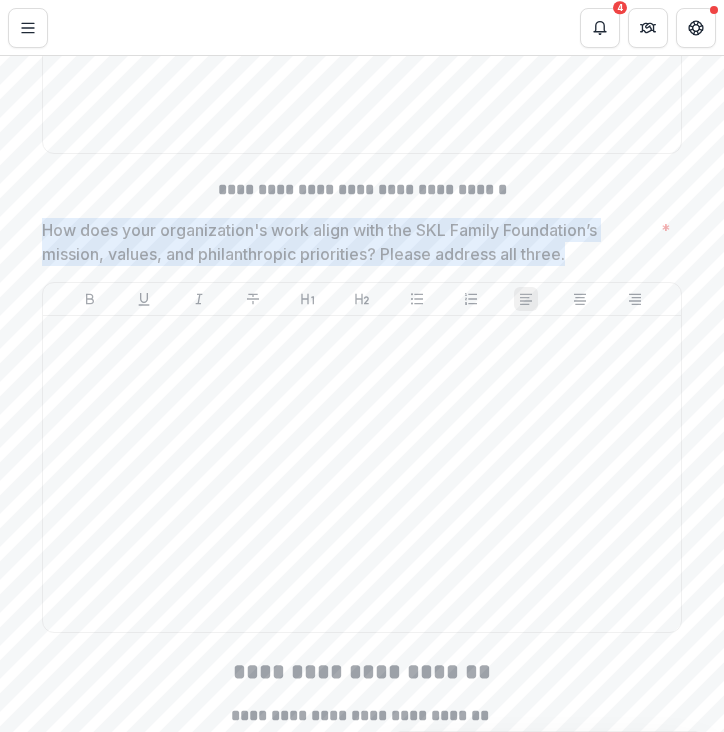 drag, startPoint x: 33, startPoint y: 231, endPoint x: 581, endPoint y: 253, distance: 548.4414 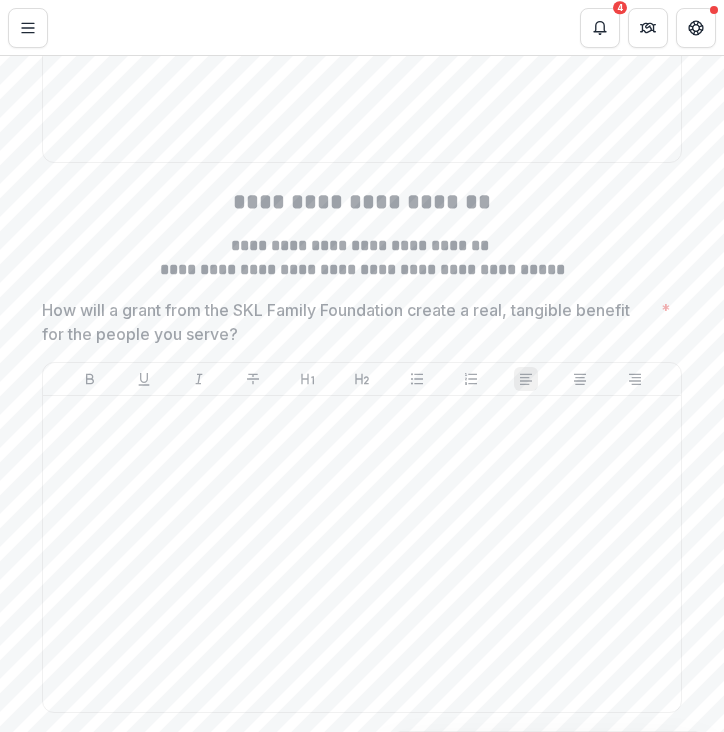 scroll, scrollTop: 3634, scrollLeft: 0, axis: vertical 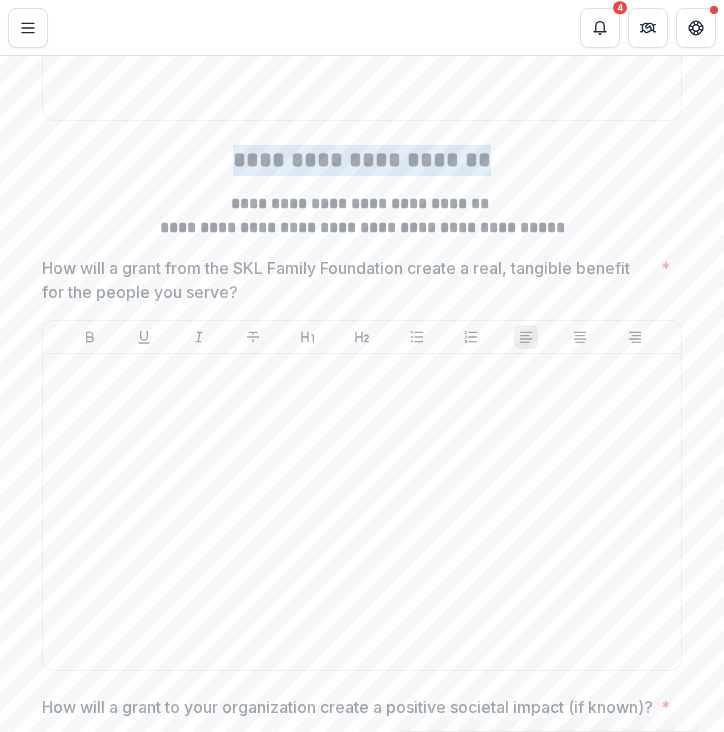 drag, startPoint x: 267, startPoint y: 151, endPoint x: 539, endPoint y: 177, distance: 273.2398 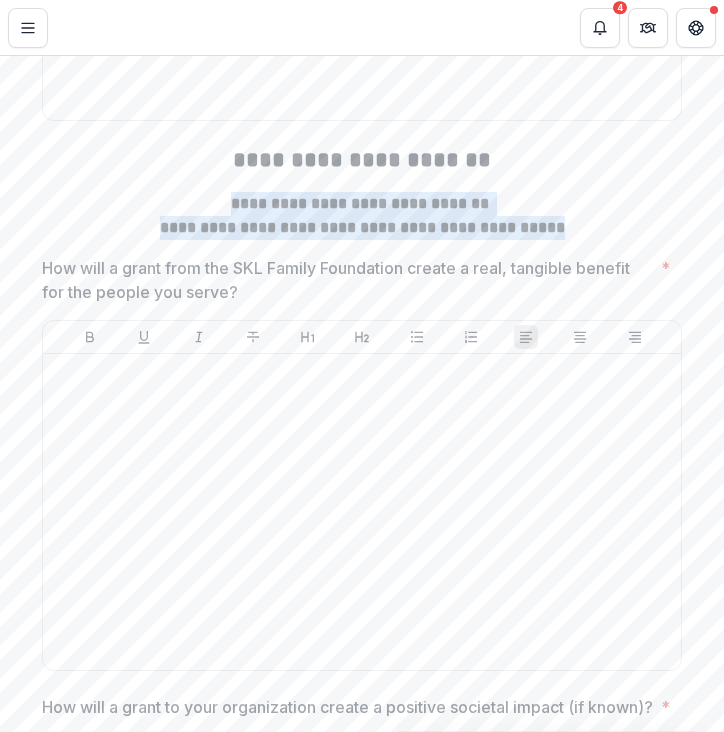 drag, startPoint x: 229, startPoint y: 198, endPoint x: 588, endPoint y: 227, distance: 360.1694 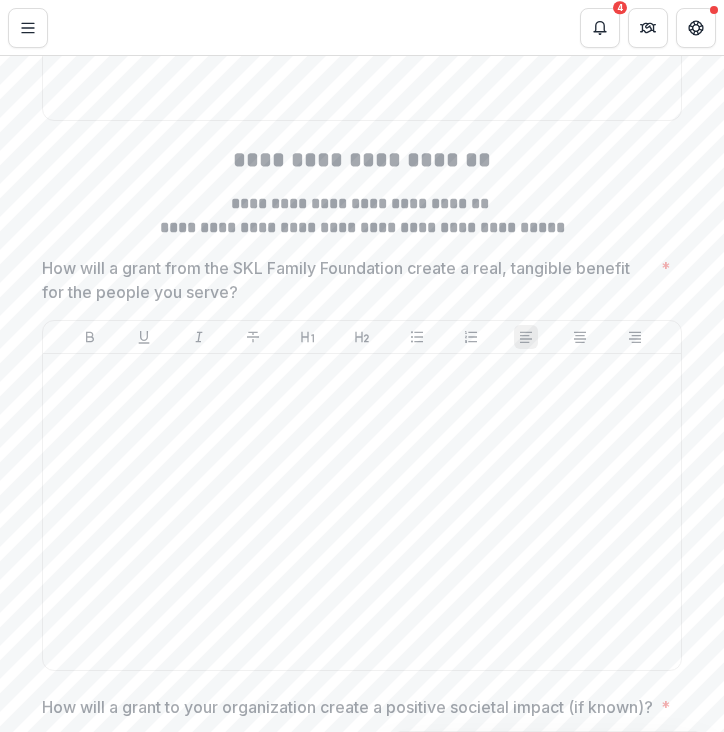 click on "How will a grant from the SKL Family Foundation create a real, tangible benefit for the people you serve?" at bounding box center (347, 280) 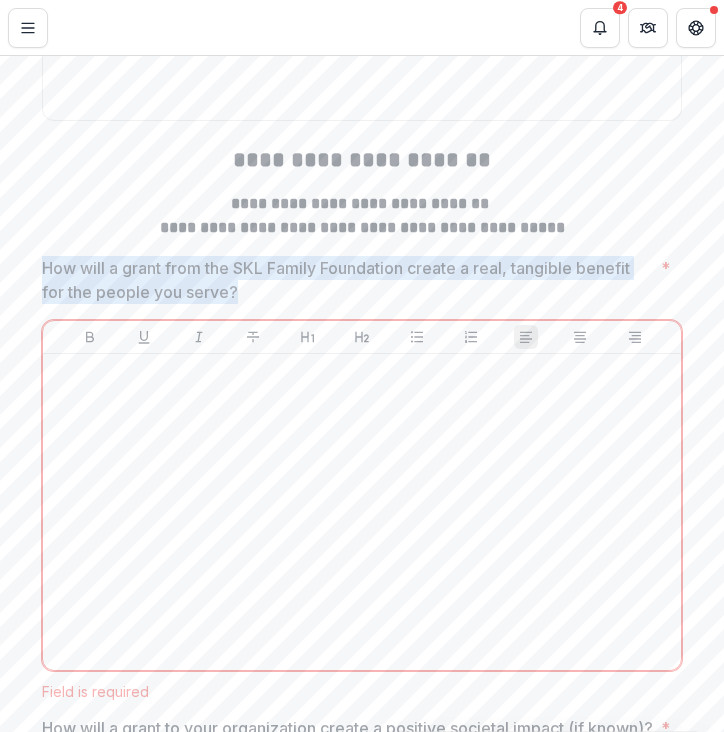 drag, startPoint x: 235, startPoint y: 286, endPoint x: 21, endPoint y: 272, distance: 214.45746 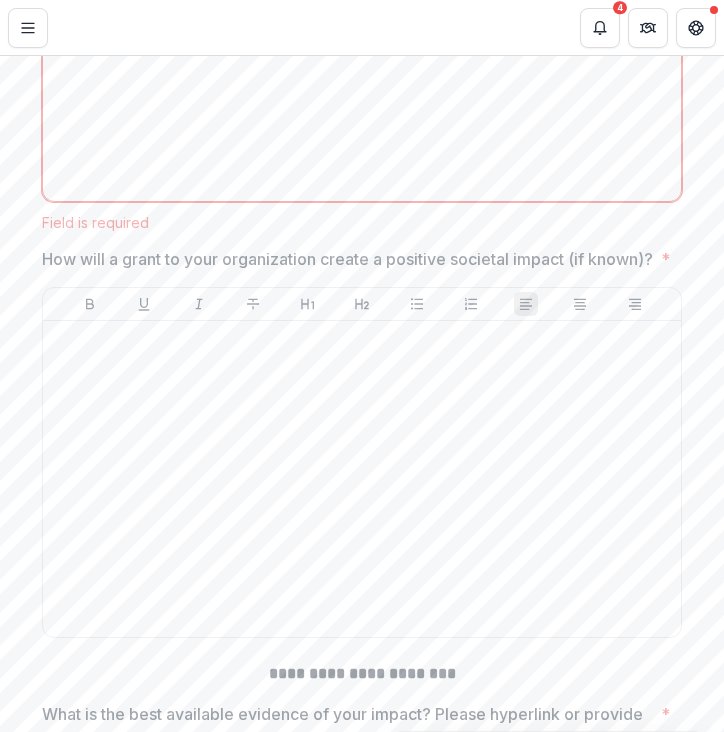 scroll, scrollTop: 4119, scrollLeft: 0, axis: vertical 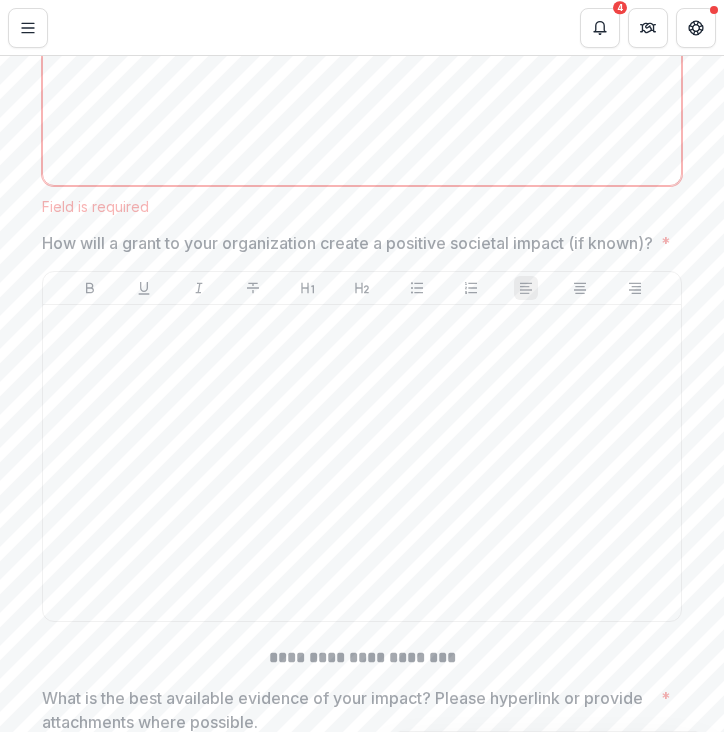 click on "How will a grant to your organization create a positive societal impact (if known)?" at bounding box center [347, 243] 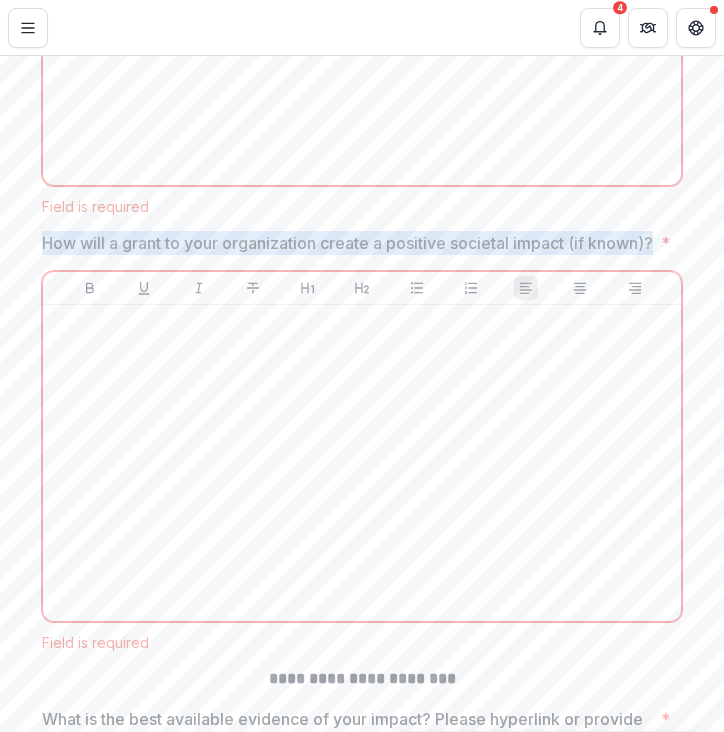 drag, startPoint x: 107, startPoint y: 266, endPoint x: 18, endPoint y: 250, distance: 90.426765 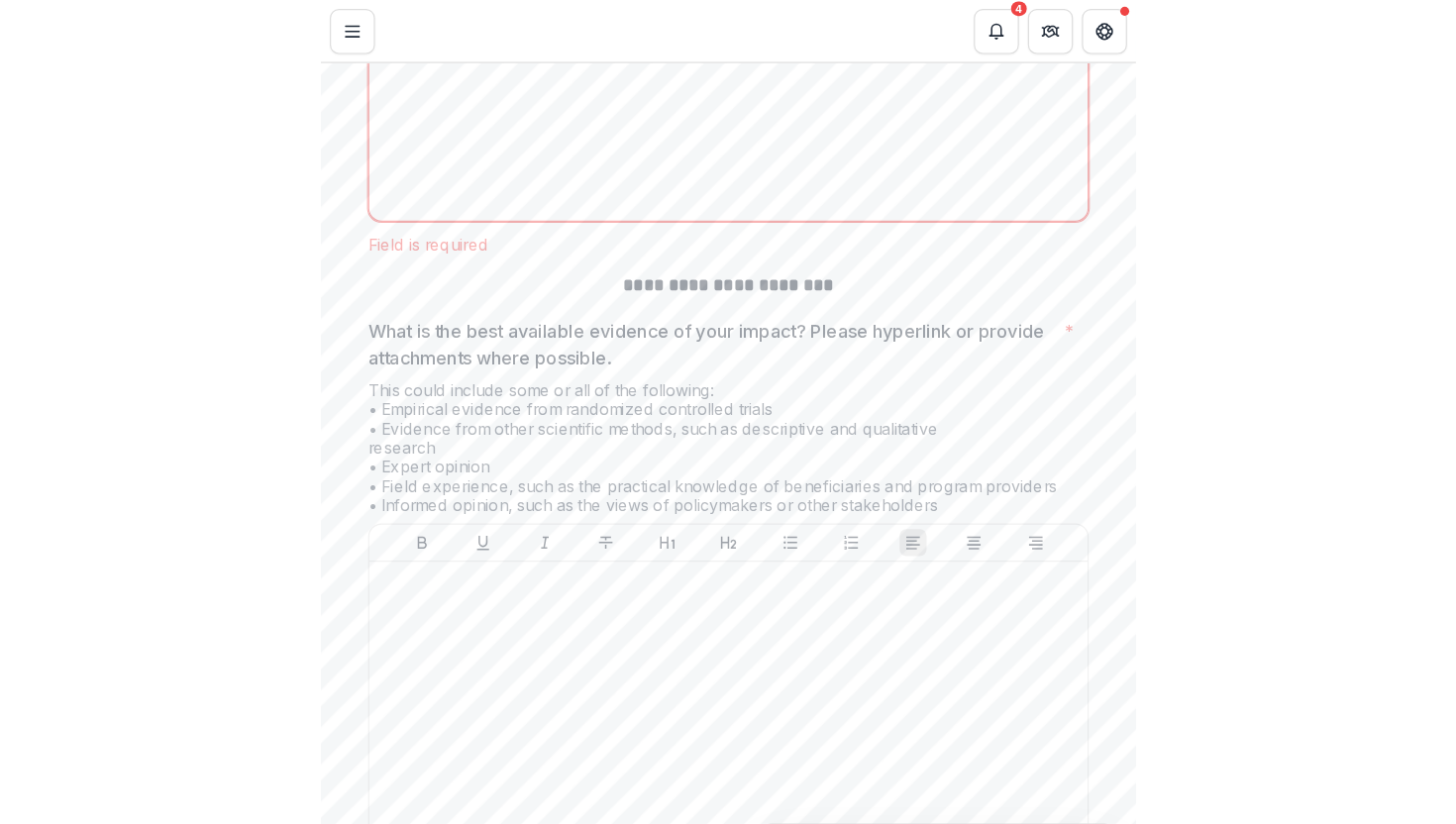 scroll, scrollTop: 4550, scrollLeft: 0, axis: vertical 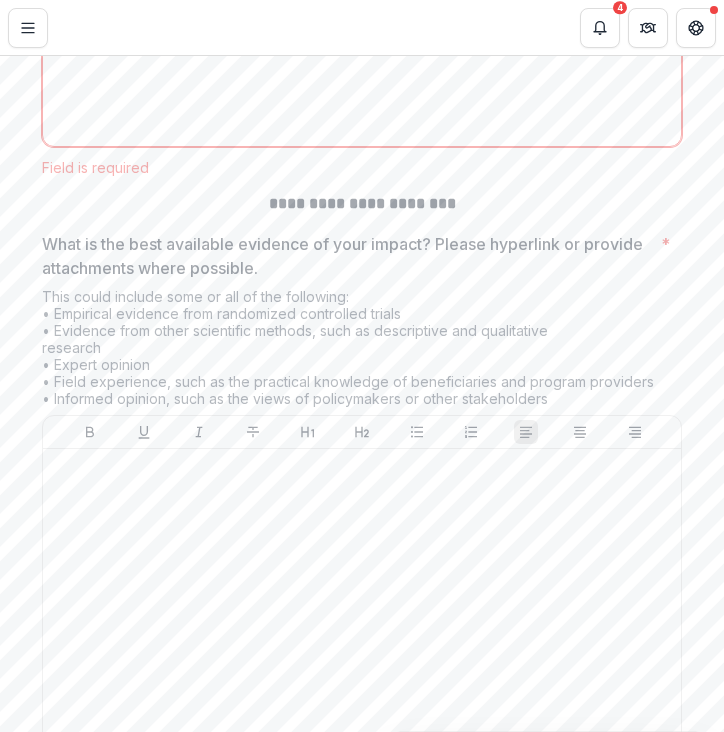 click on "**********" at bounding box center (362, 203) 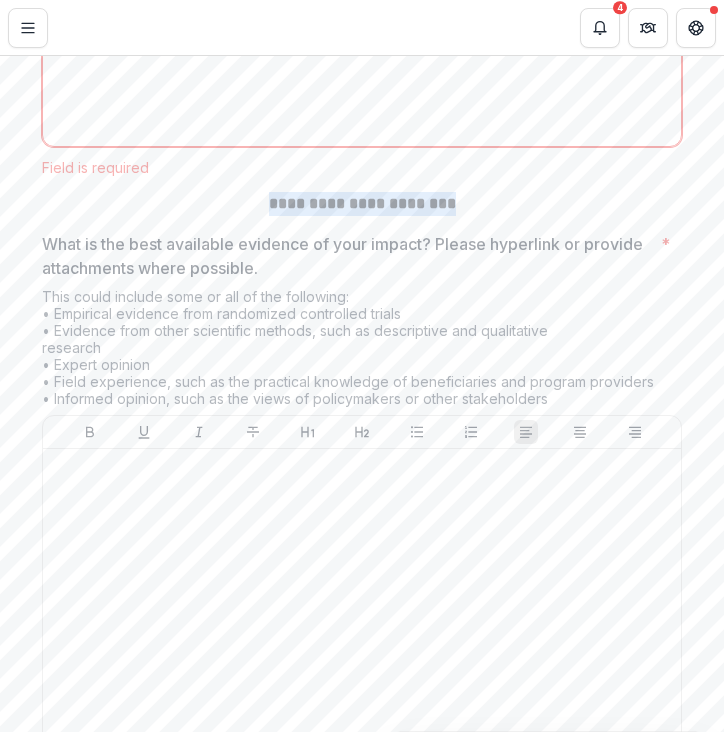 drag, startPoint x: 264, startPoint y: 224, endPoint x: 522, endPoint y: 238, distance: 258.37958 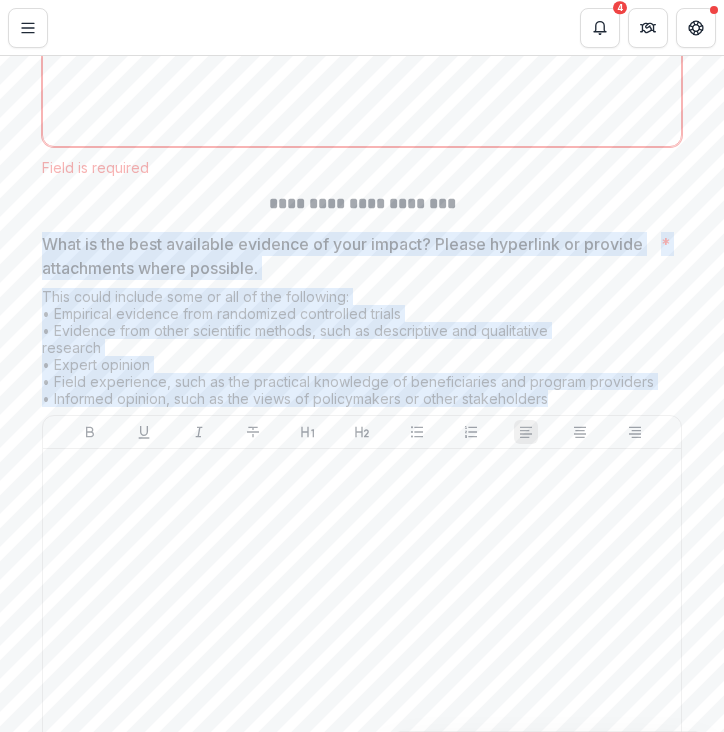 drag, startPoint x: 41, startPoint y: 267, endPoint x: 571, endPoint y: 422, distance: 552.20013 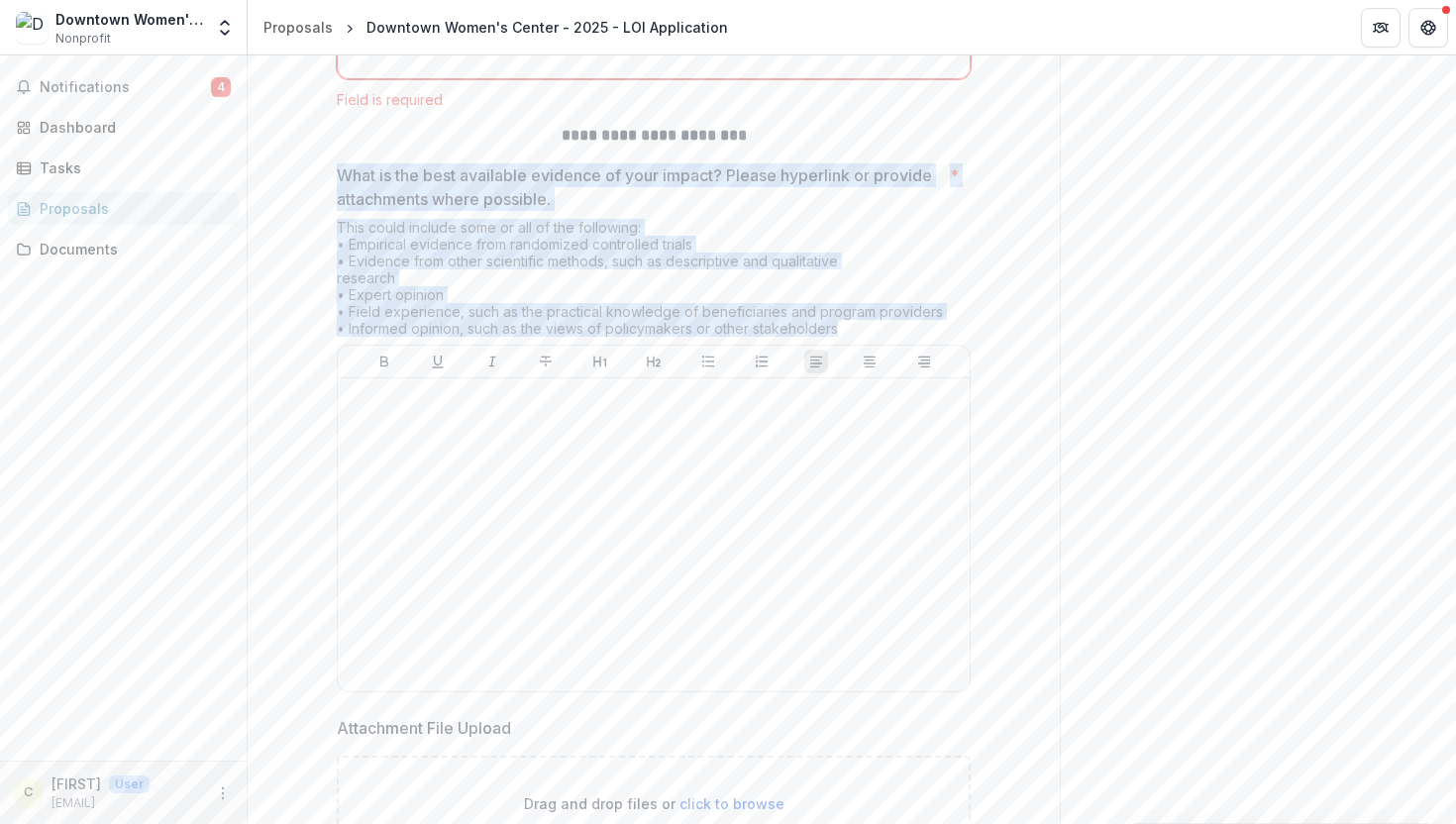 scroll, scrollTop: 4483, scrollLeft: 0, axis: vertical 